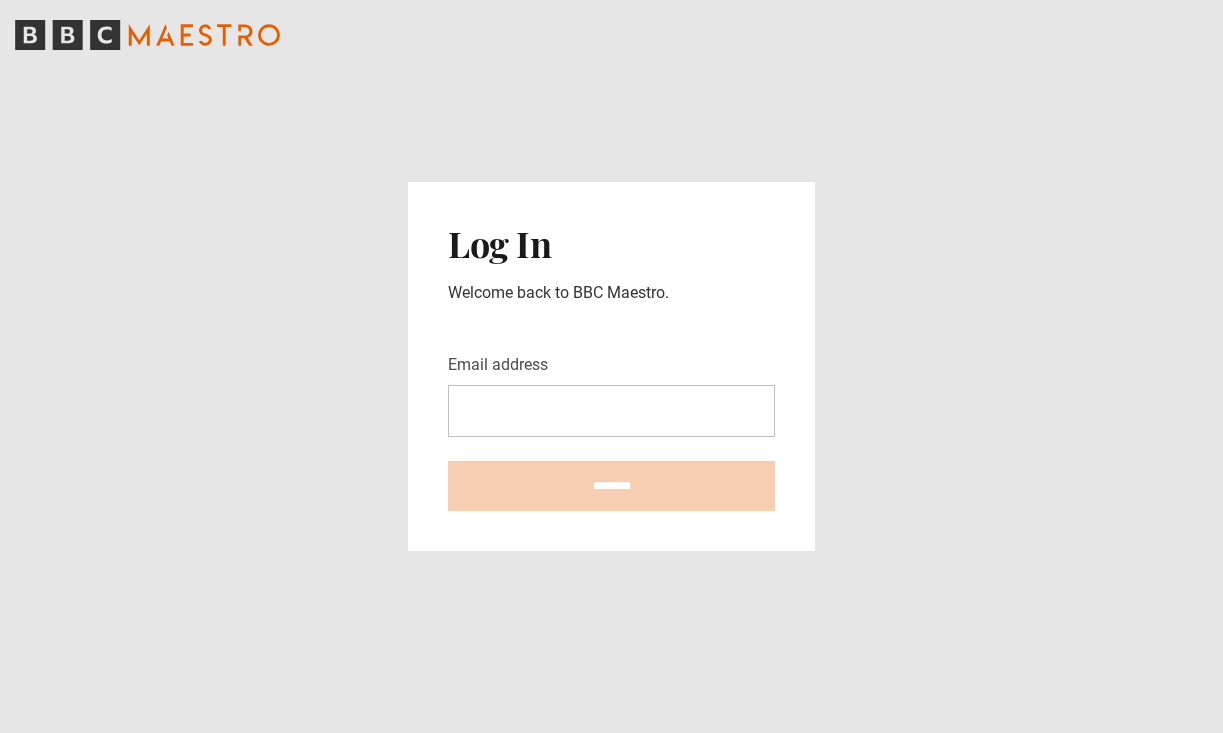 scroll, scrollTop: 0, scrollLeft: 0, axis: both 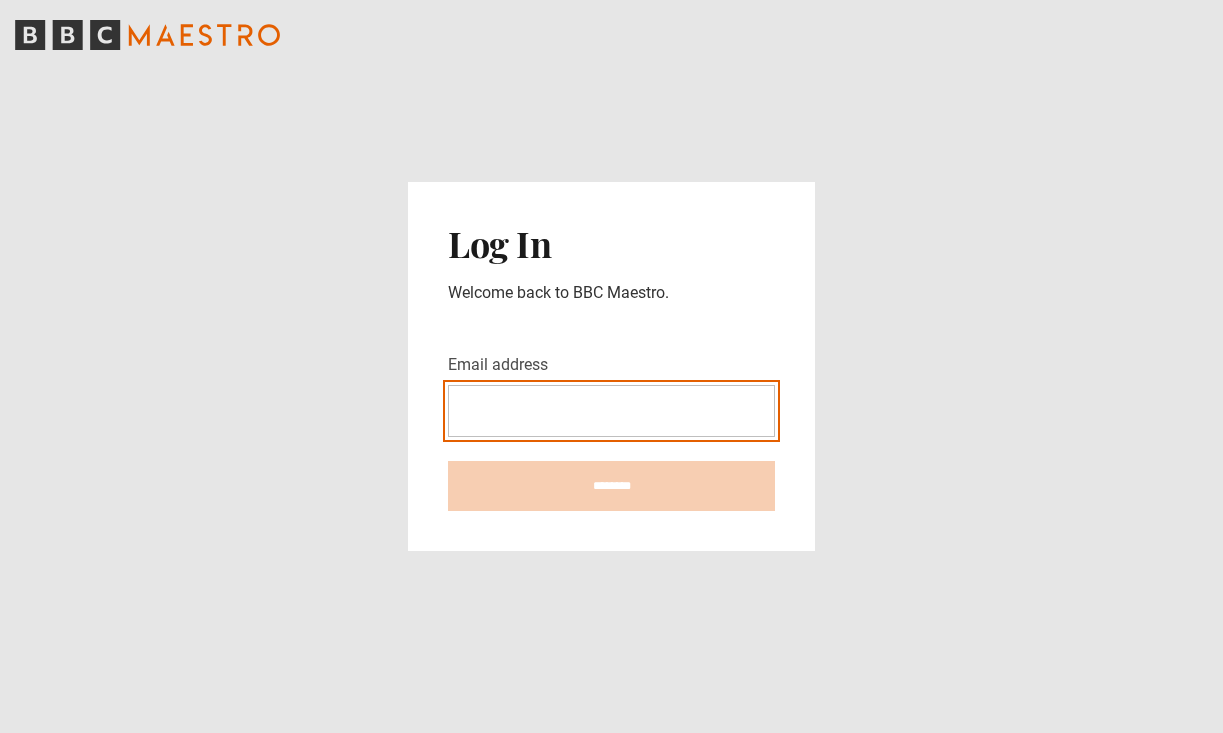 type on "**********" 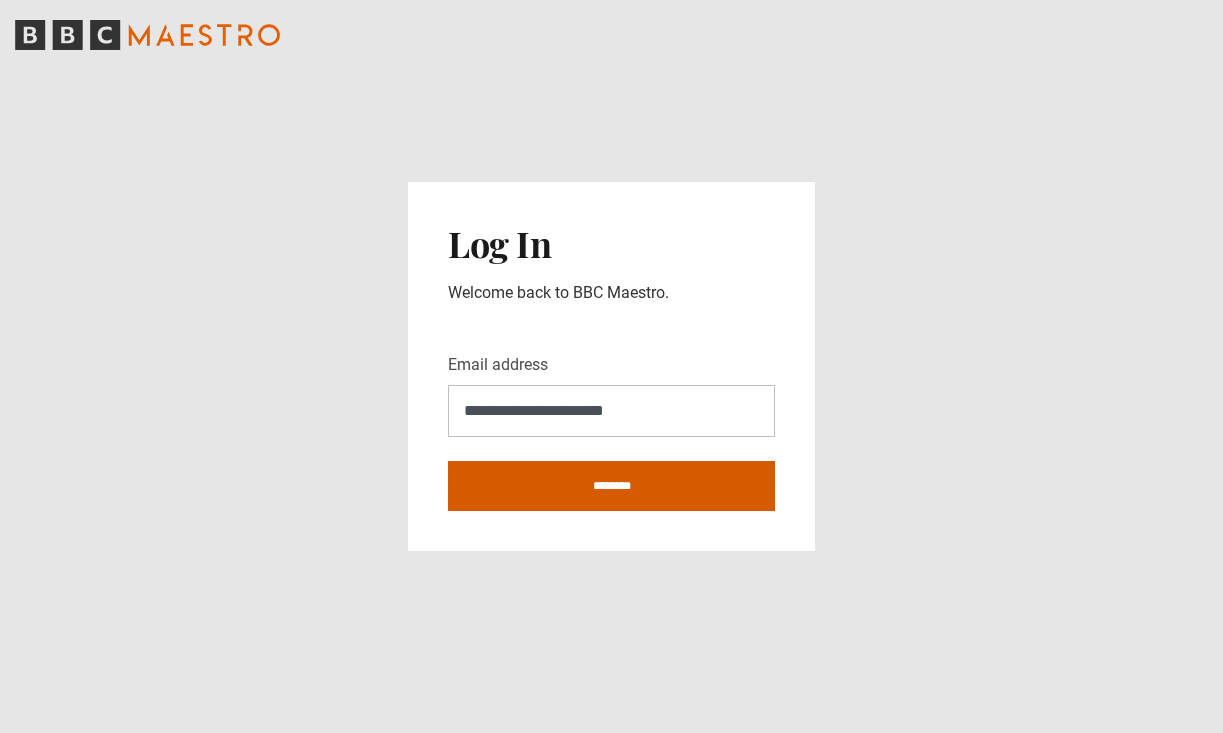 click on "********" at bounding box center [611, 486] 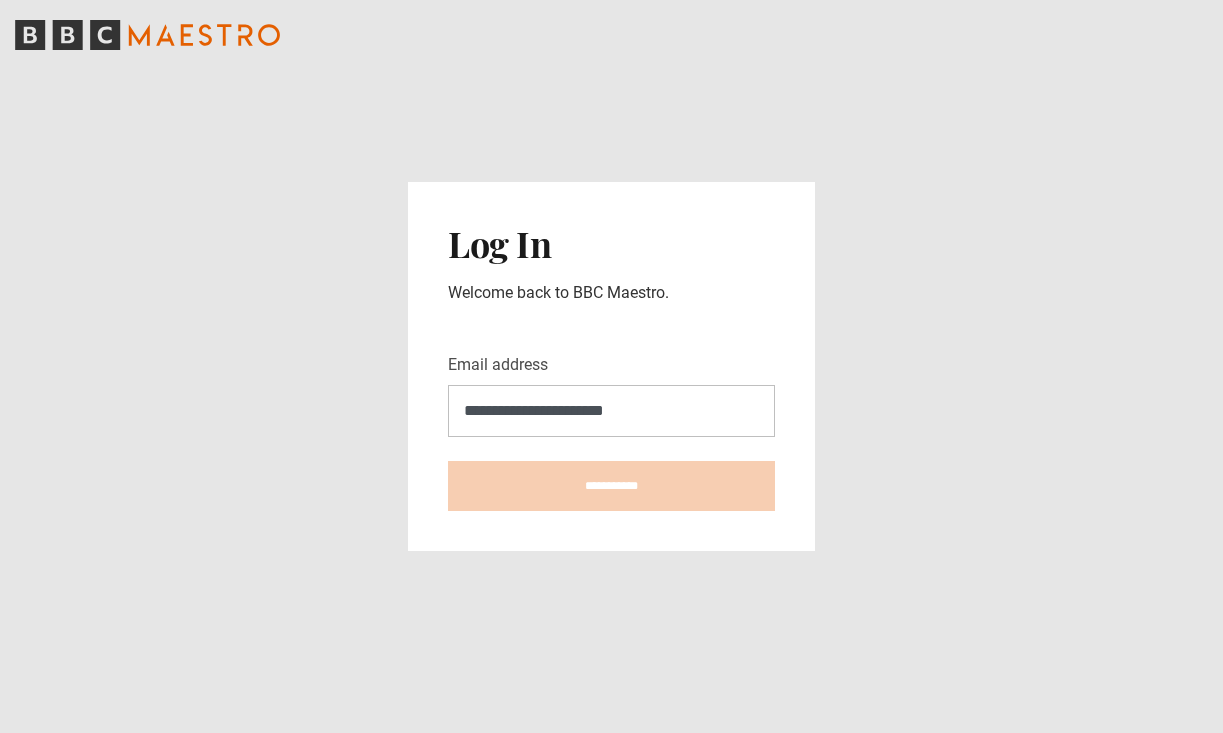 type on "**********" 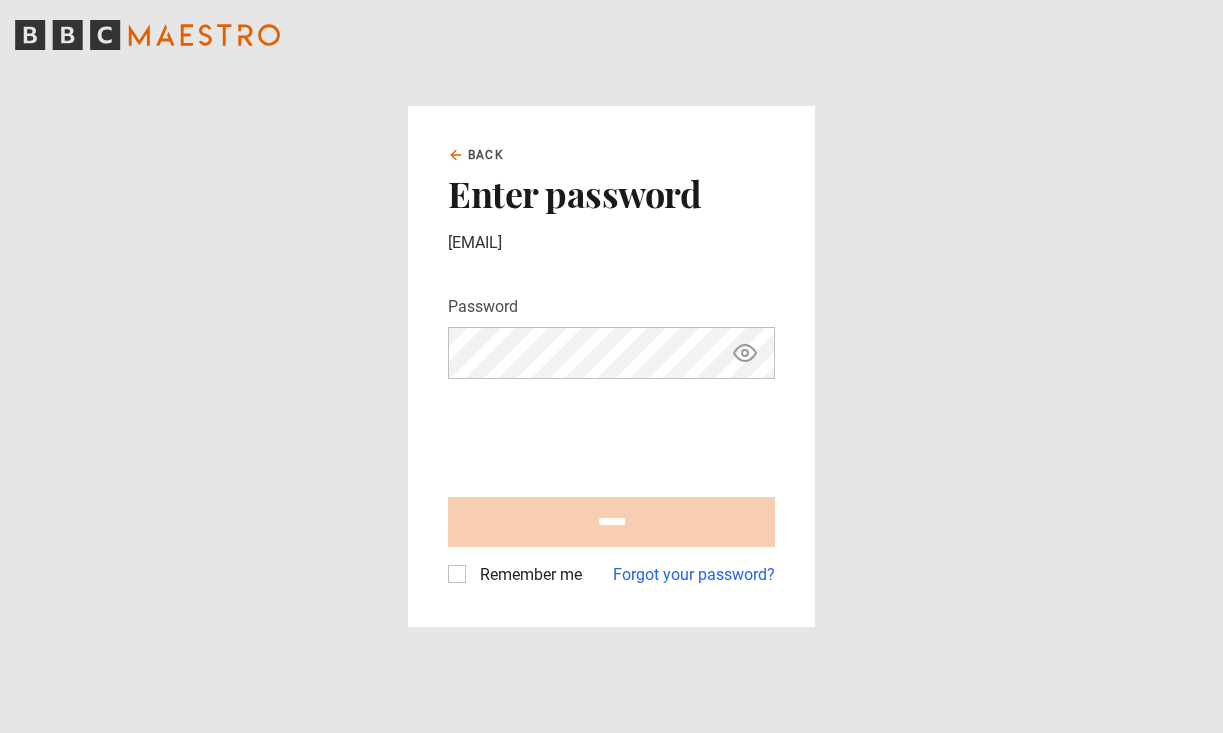 scroll, scrollTop: 0, scrollLeft: 0, axis: both 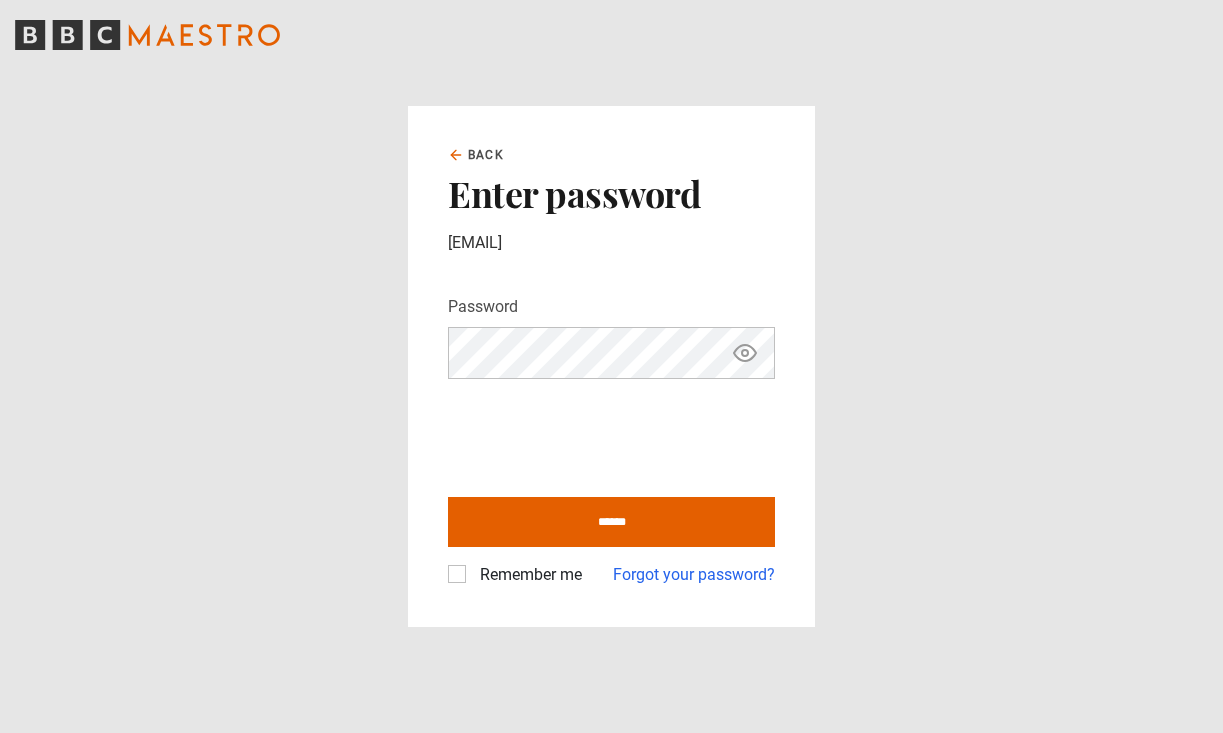 click 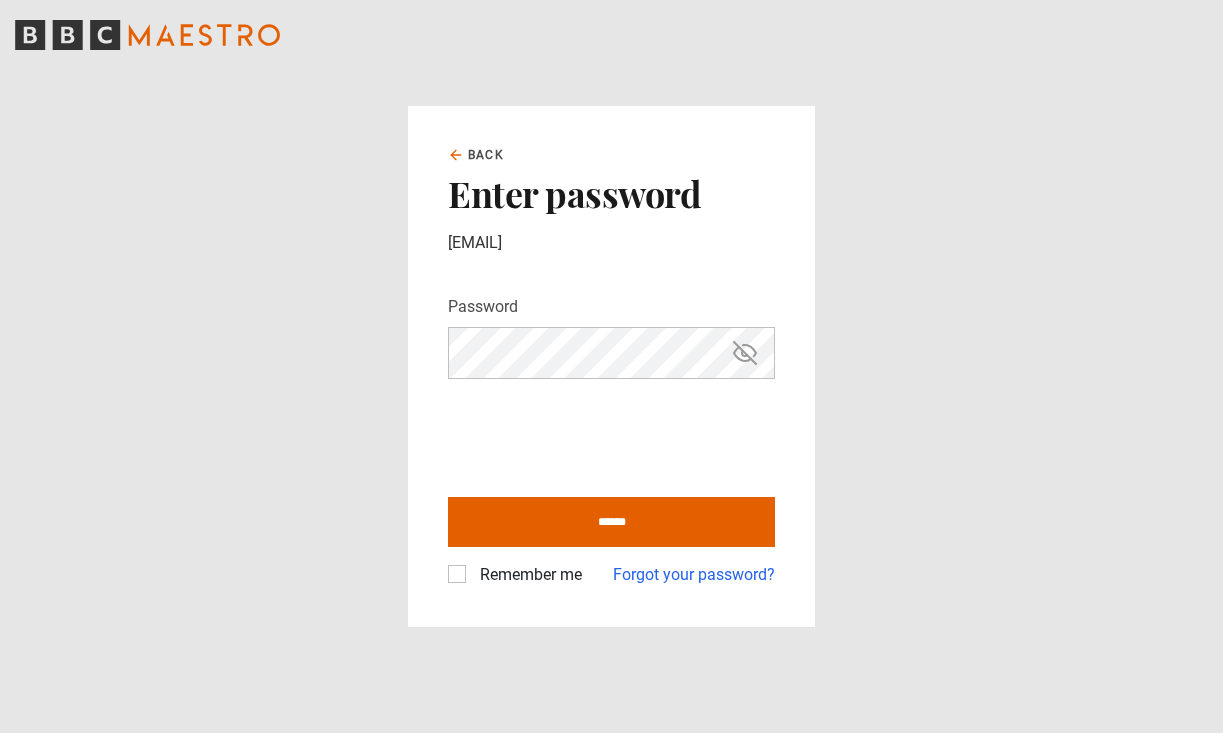 click on "Remember me" at bounding box center [527, 575] 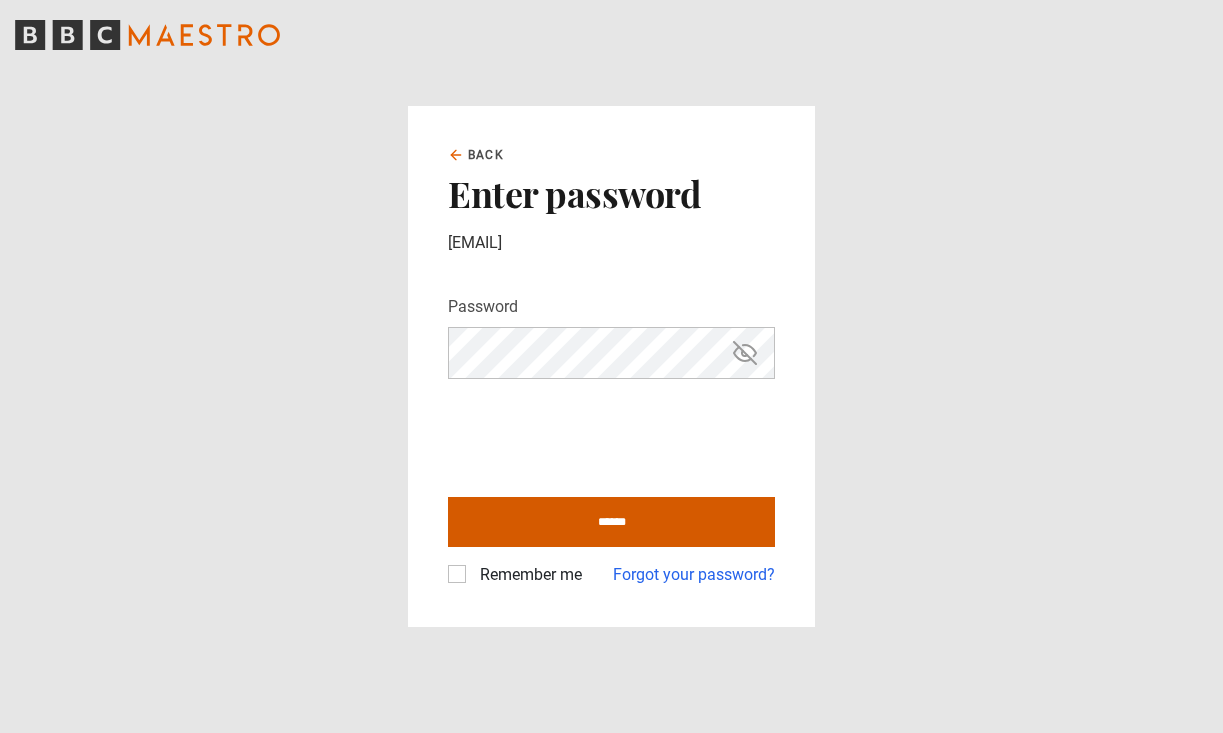 click on "******" at bounding box center (611, 522) 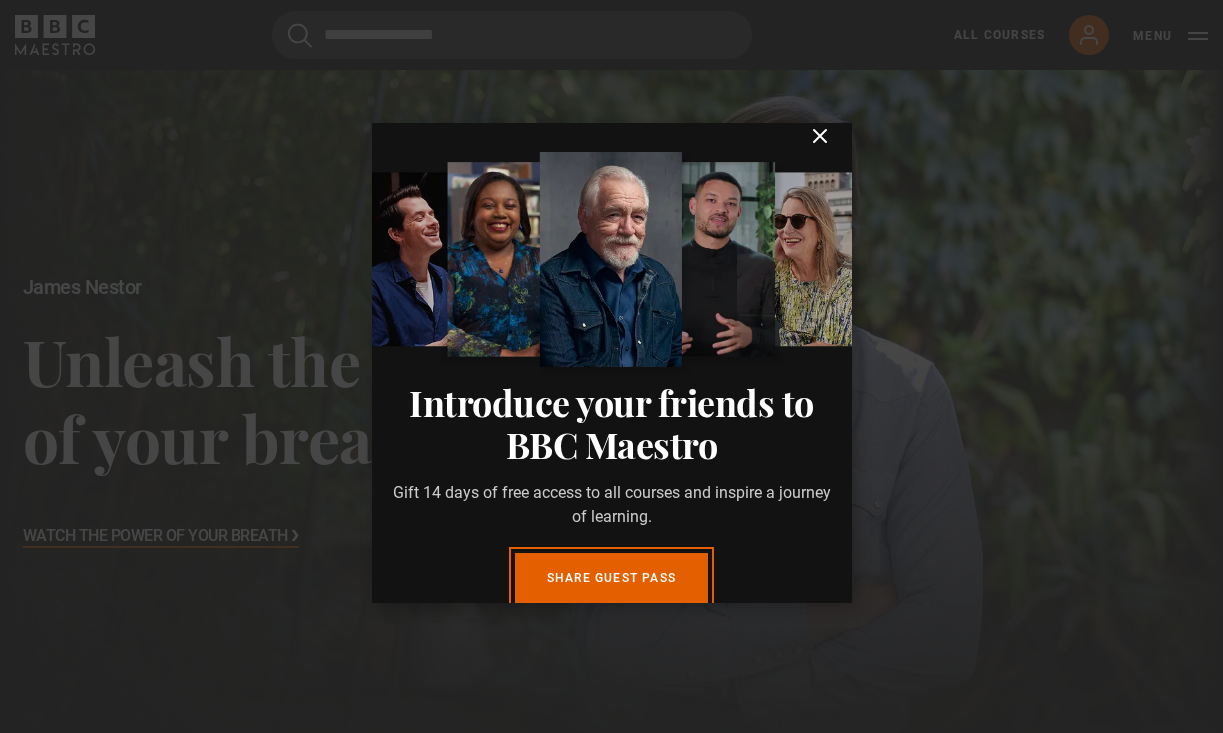 scroll, scrollTop: 0, scrollLeft: 0, axis: both 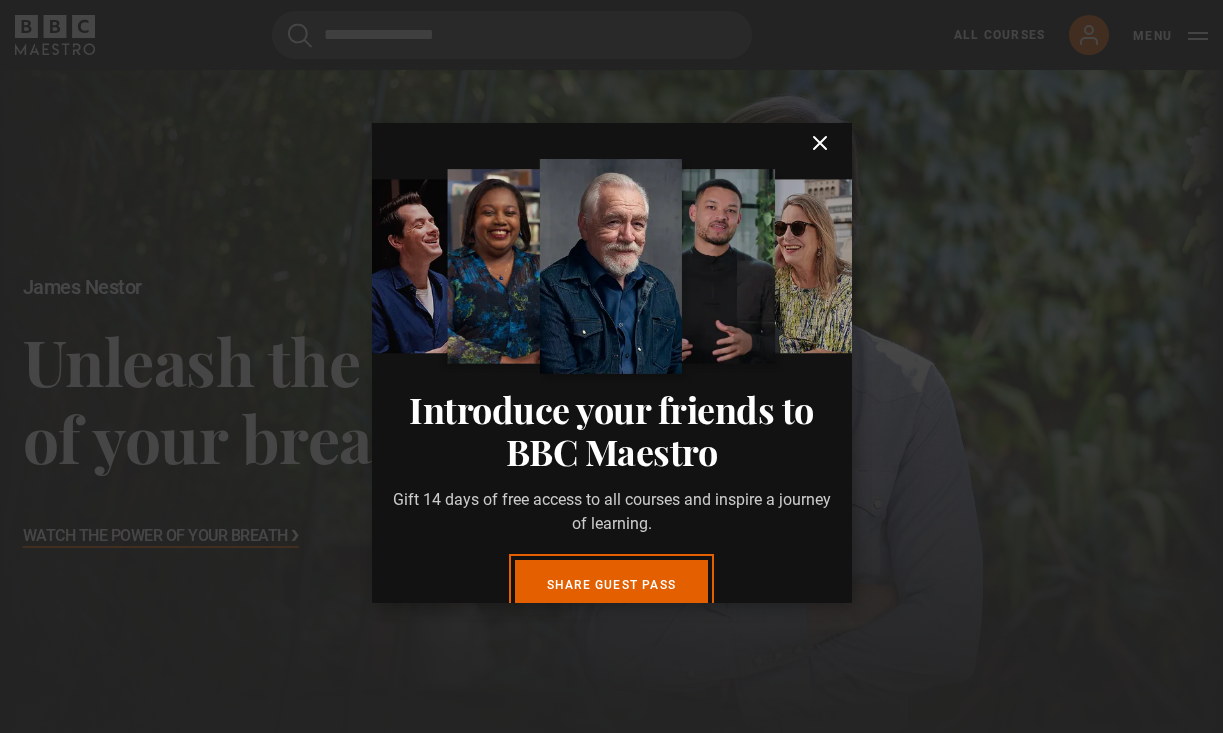 click 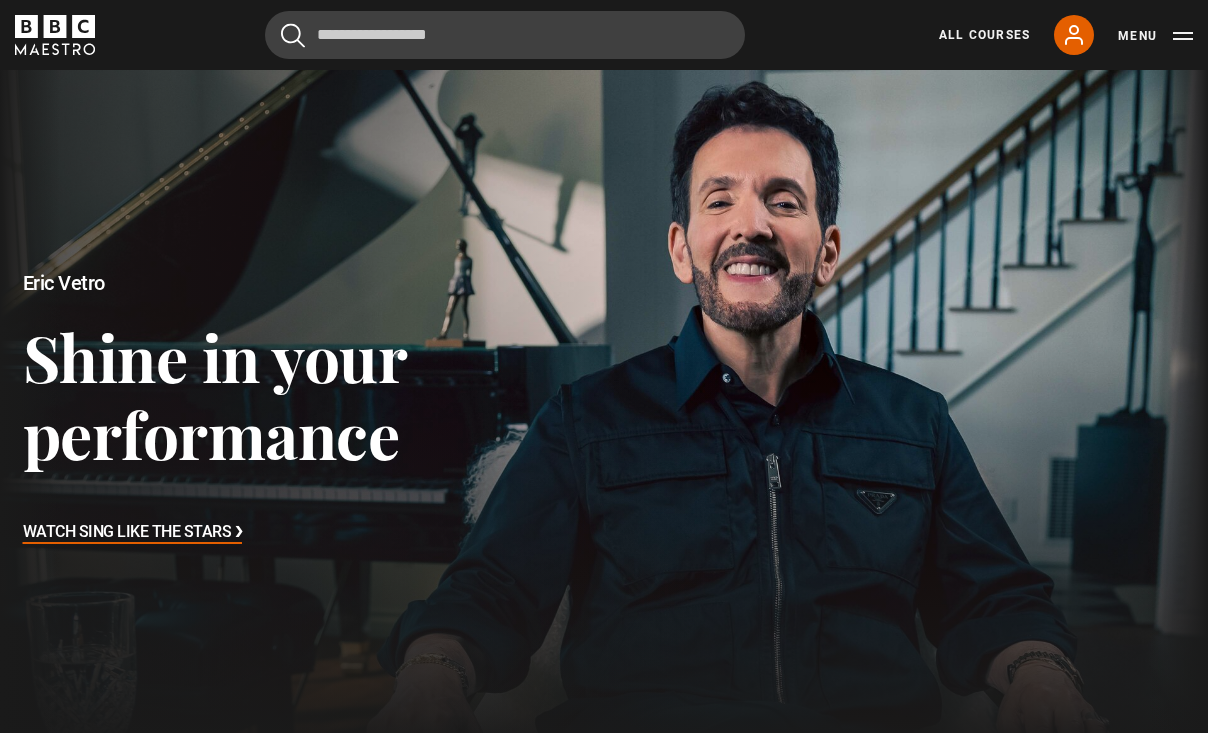 click on "Menu" at bounding box center (1155, 36) 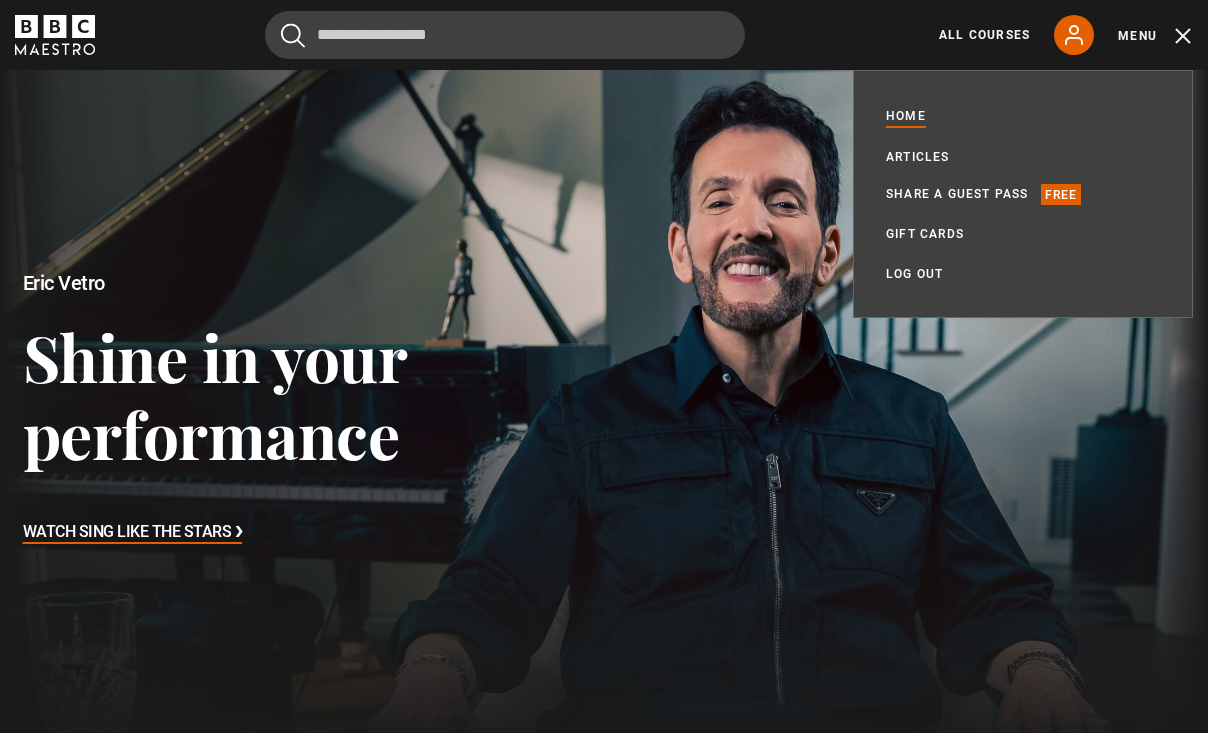 click on "Menu" at bounding box center (1155, 36) 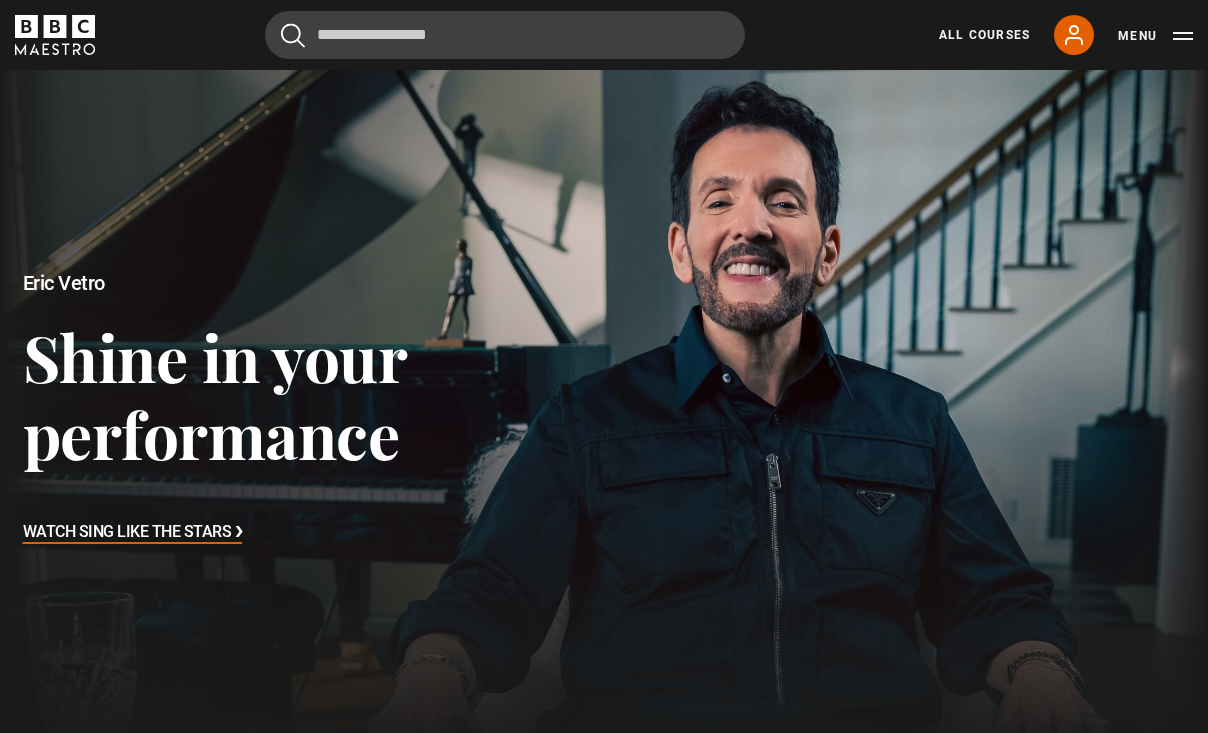 click on "Menu" at bounding box center [1155, 36] 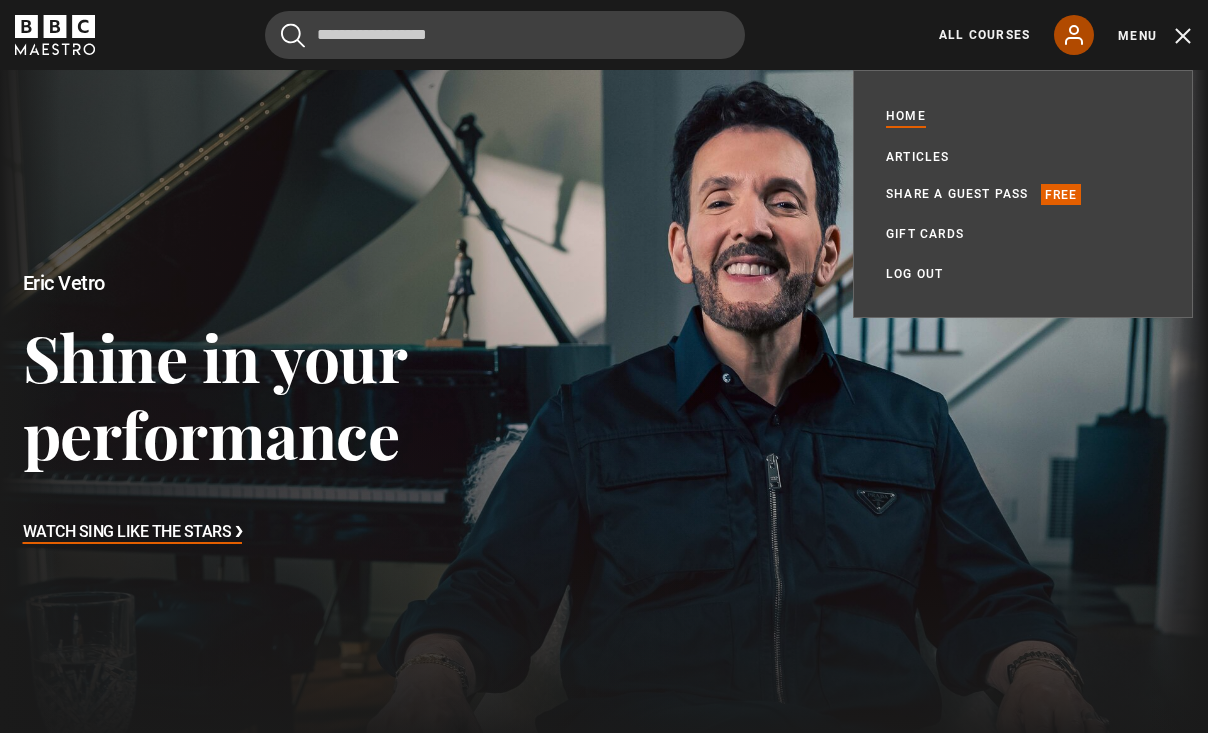 click 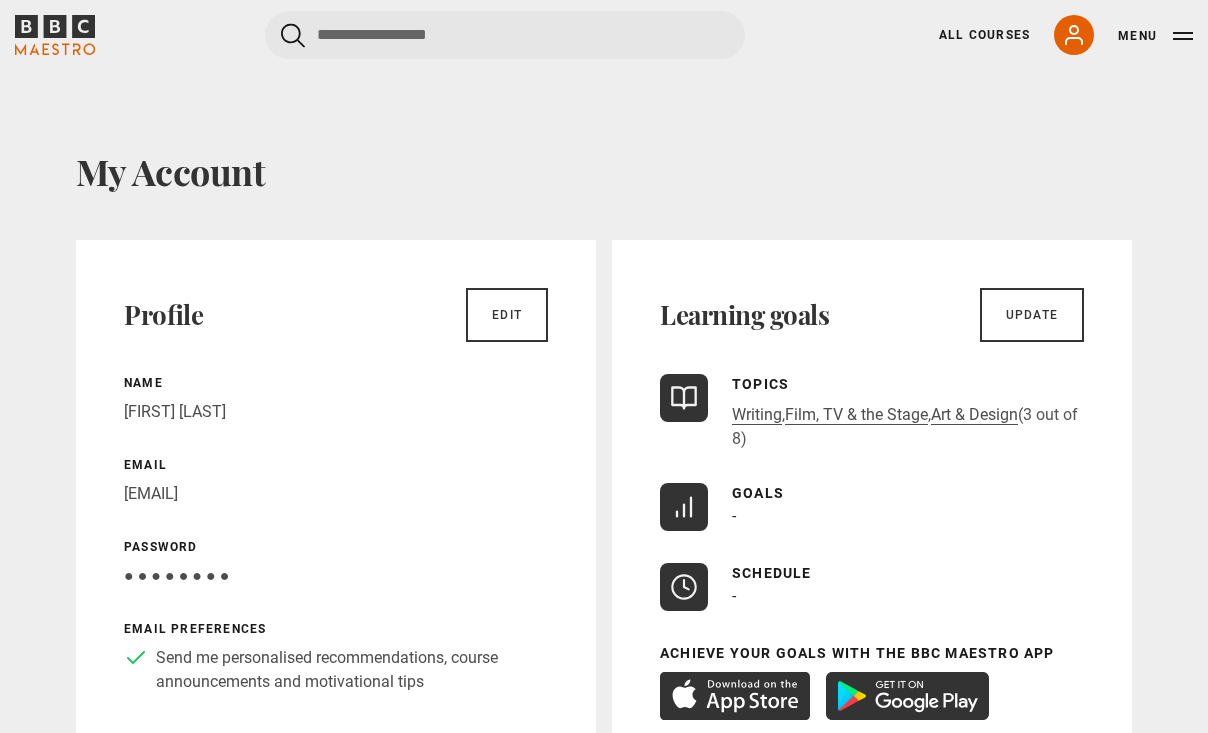 scroll, scrollTop: 0, scrollLeft: 0, axis: both 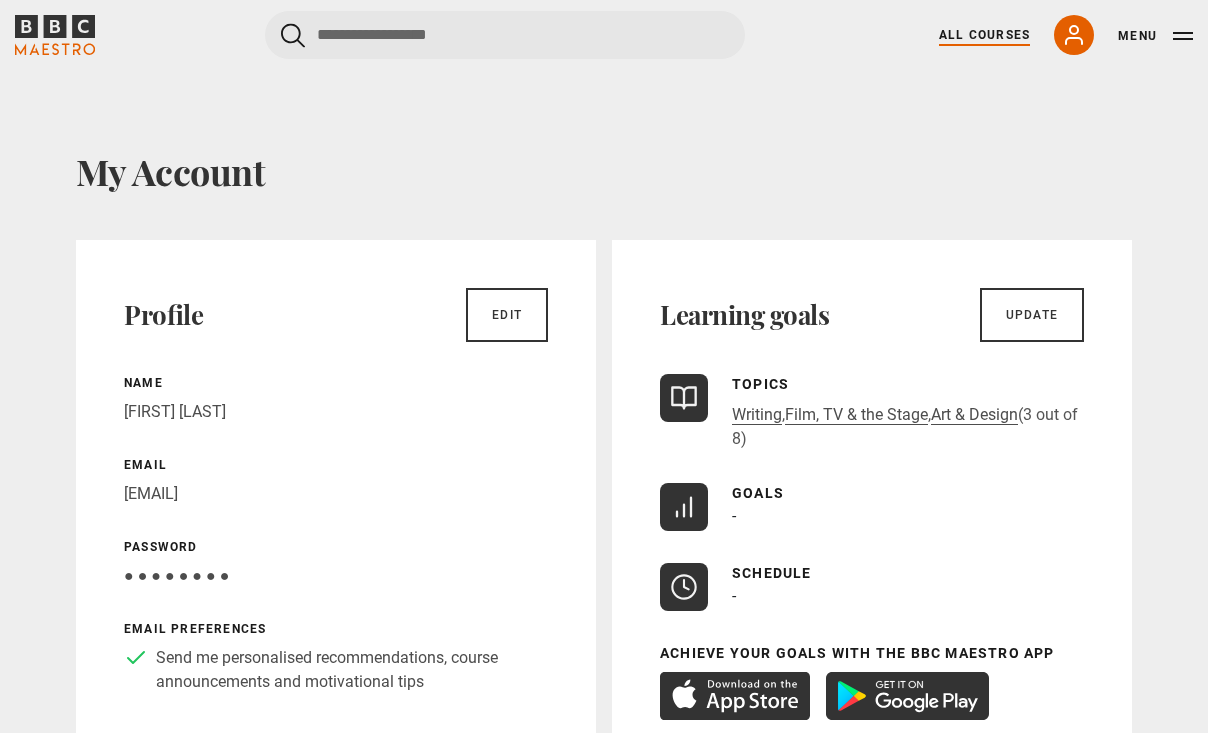click on "All Courses" at bounding box center (984, 35) 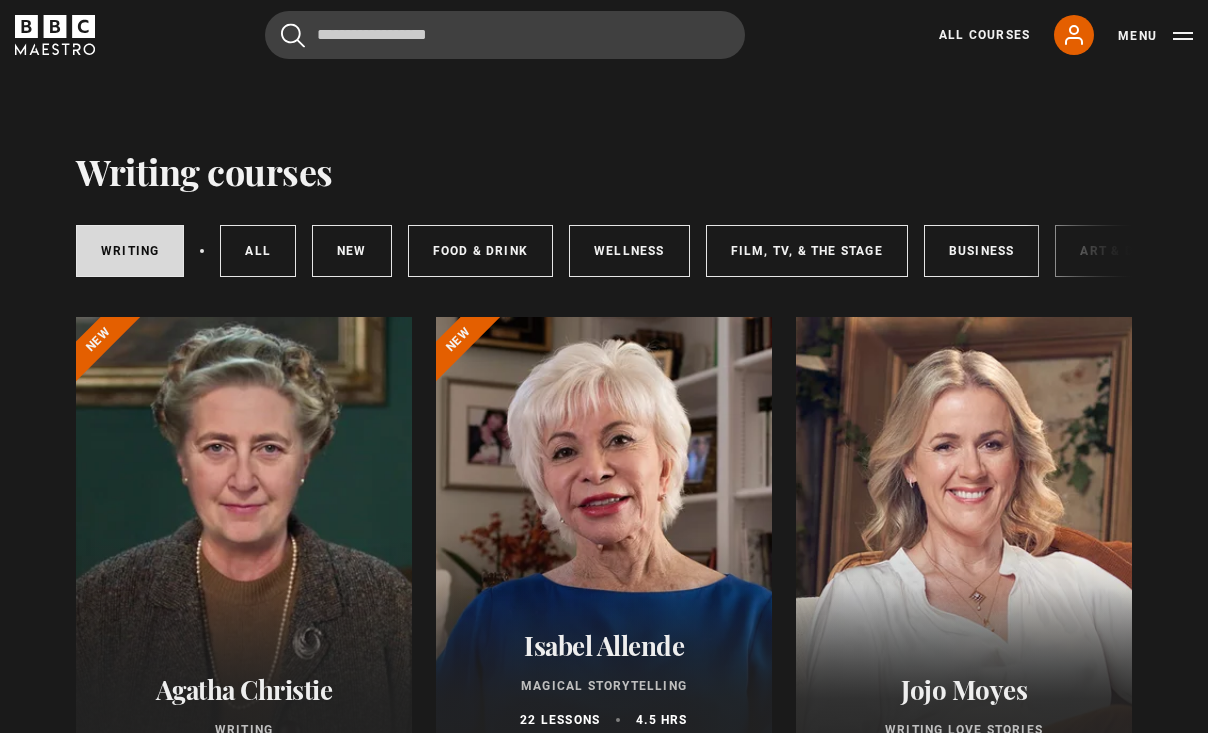 scroll, scrollTop: 0, scrollLeft: 0, axis: both 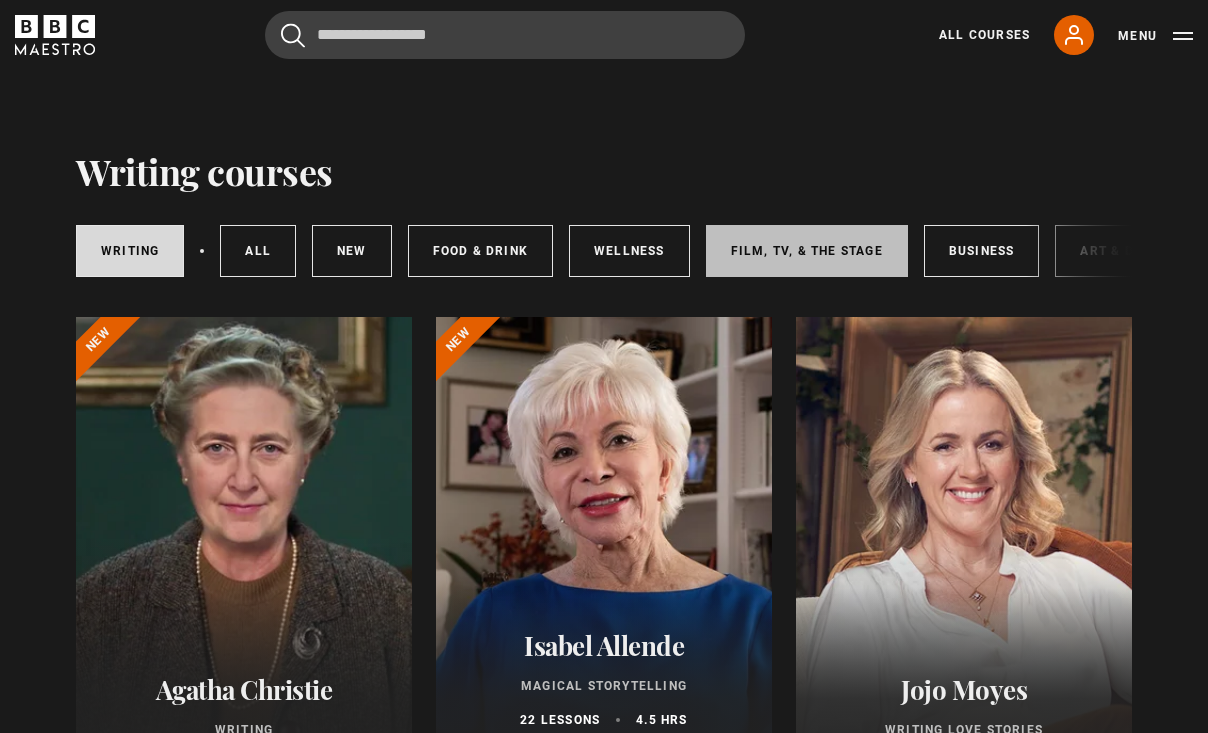 click on "Film, TV, & The Stage" at bounding box center [807, 251] 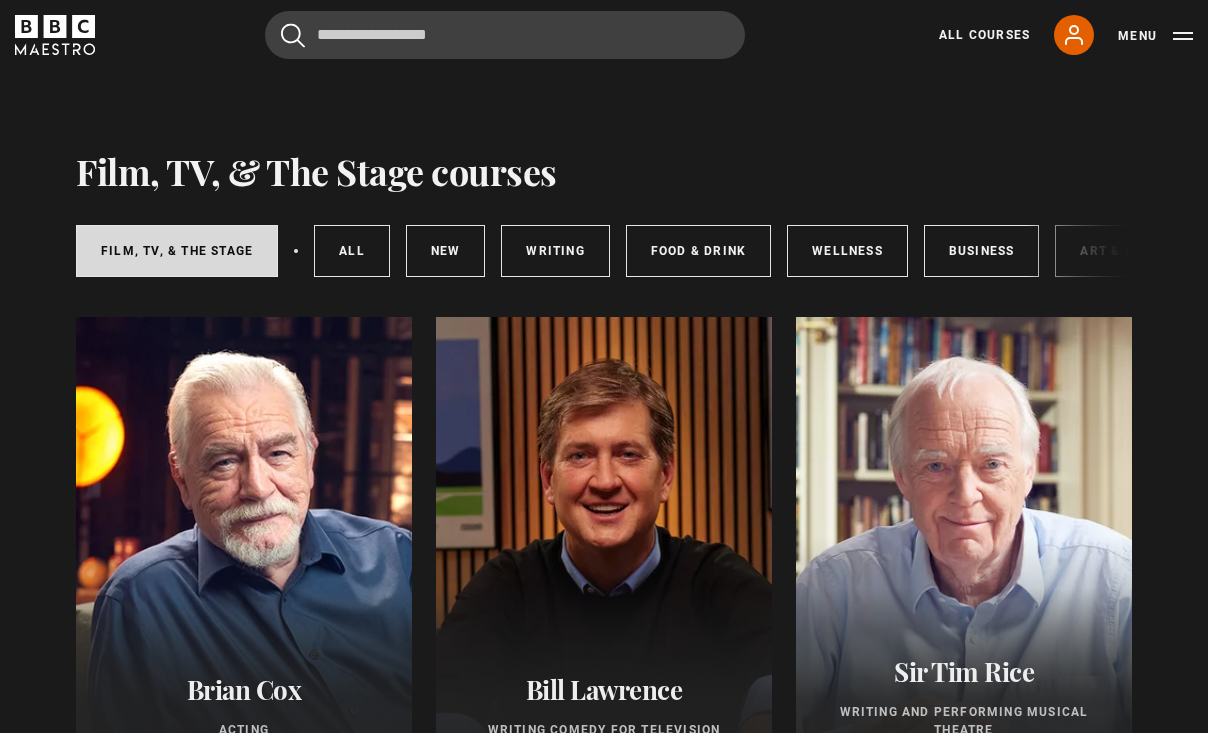 scroll, scrollTop: 0, scrollLeft: 0, axis: both 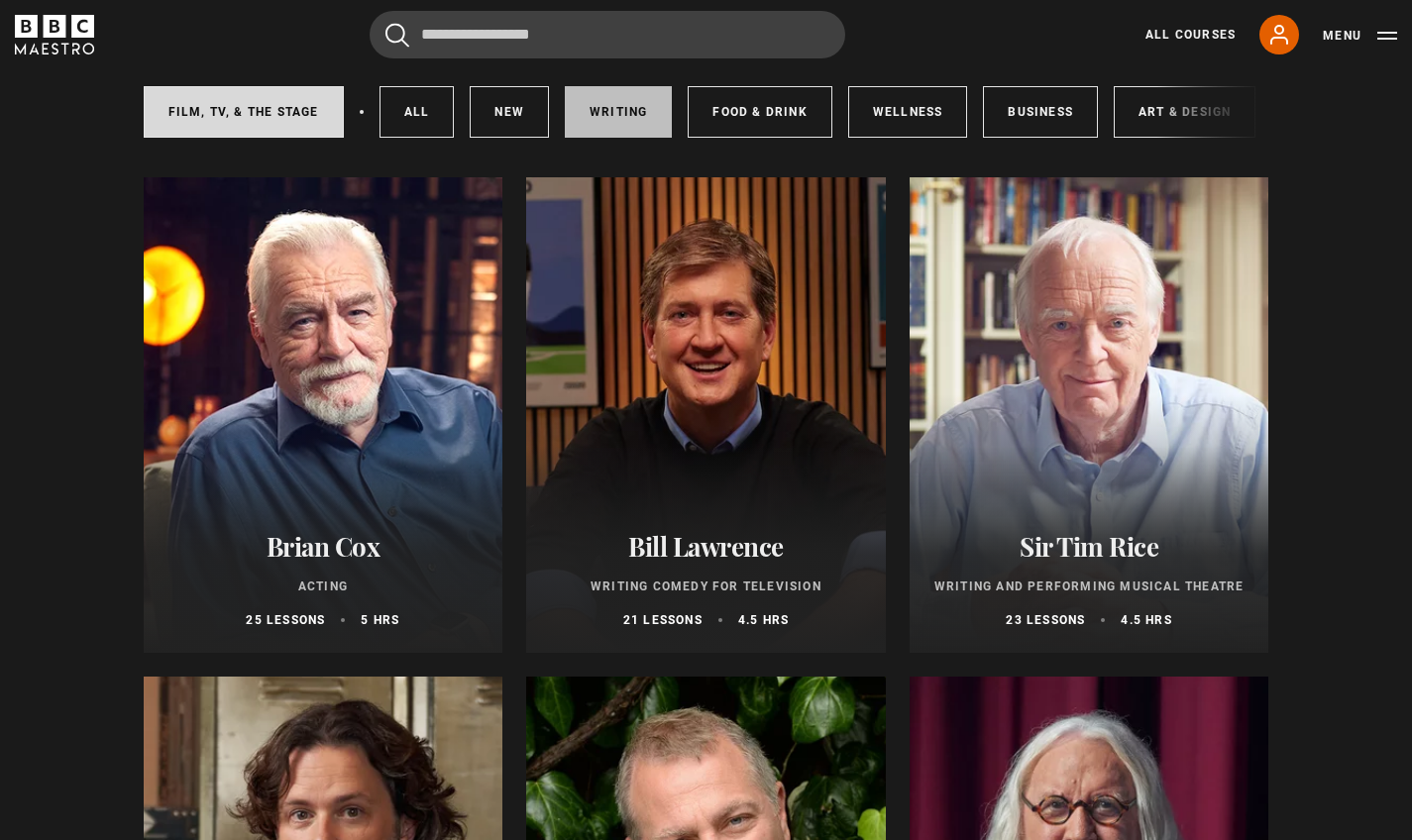 click on "Writing" at bounding box center (618, 112) 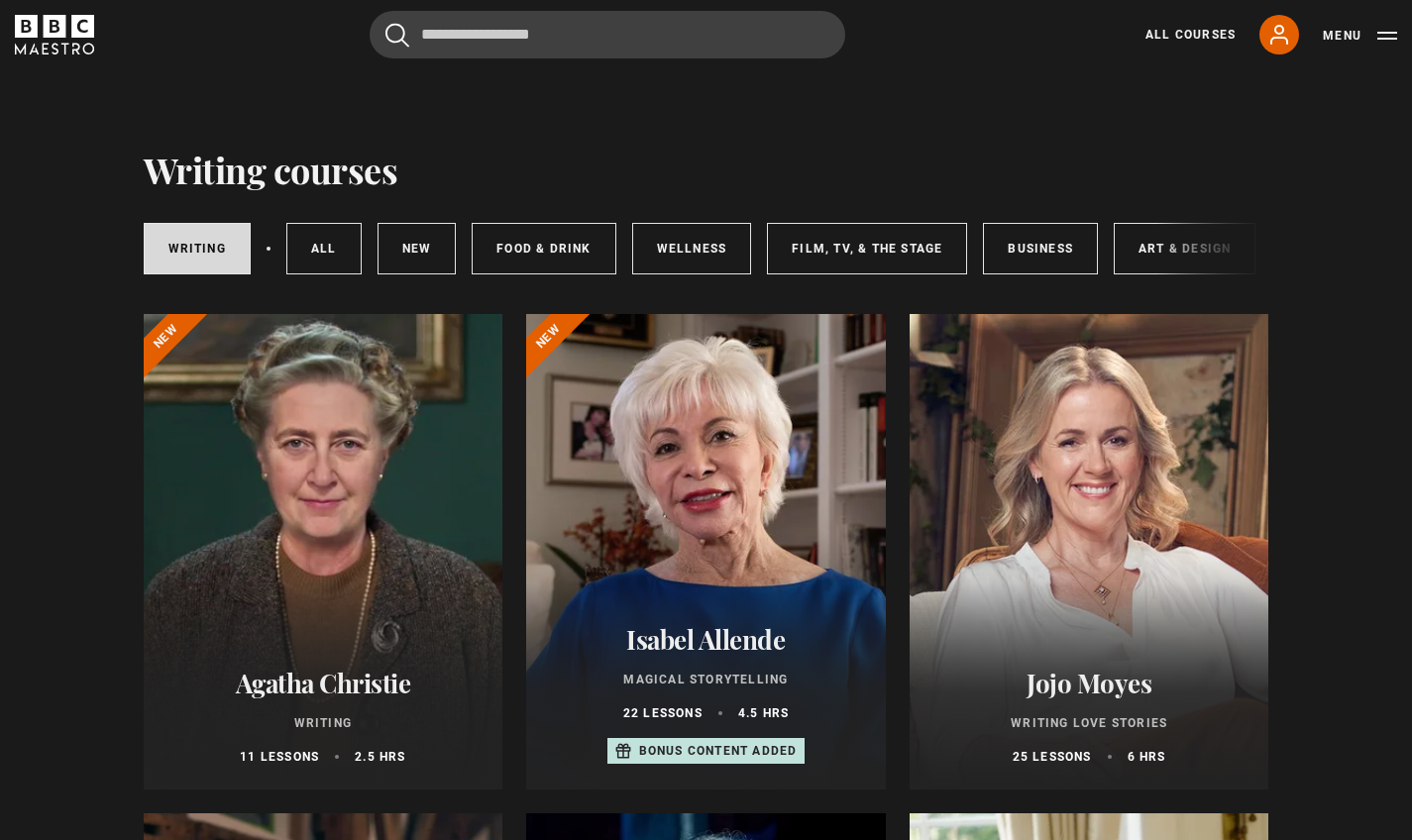 scroll, scrollTop: 0, scrollLeft: 0, axis: both 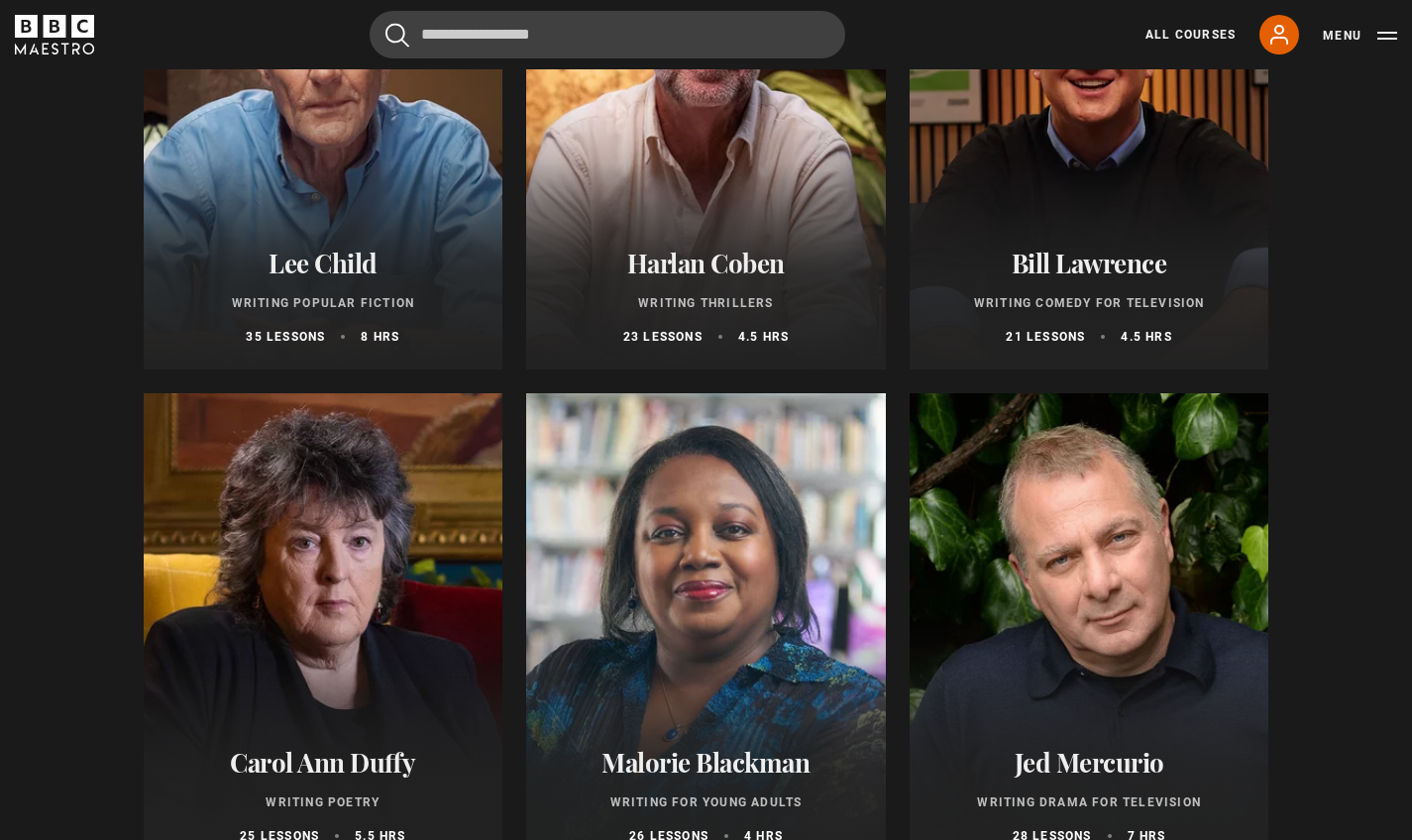 click on "Jed Mercurio" at bounding box center (1089, 762) 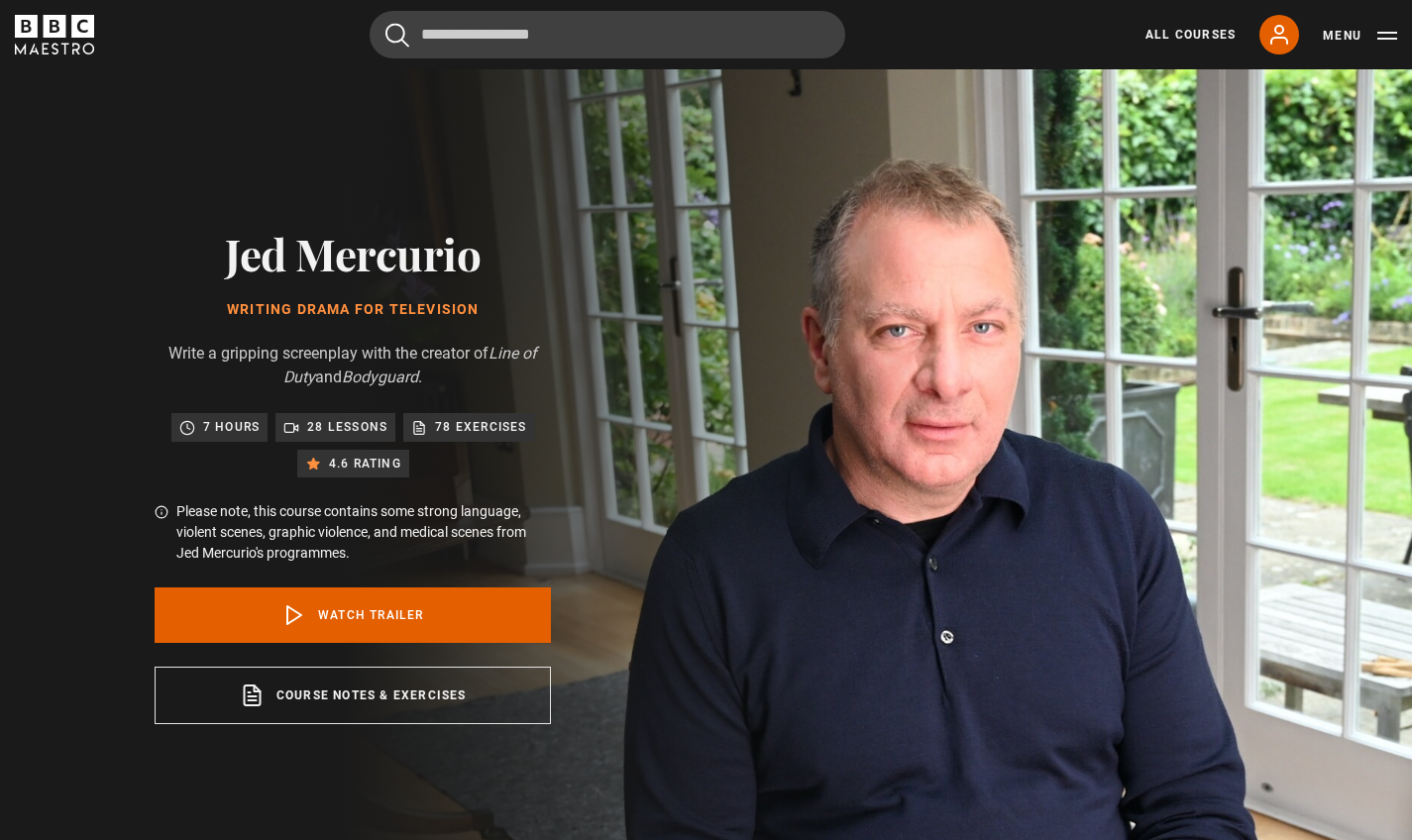 scroll, scrollTop: 0, scrollLeft: 0, axis: both 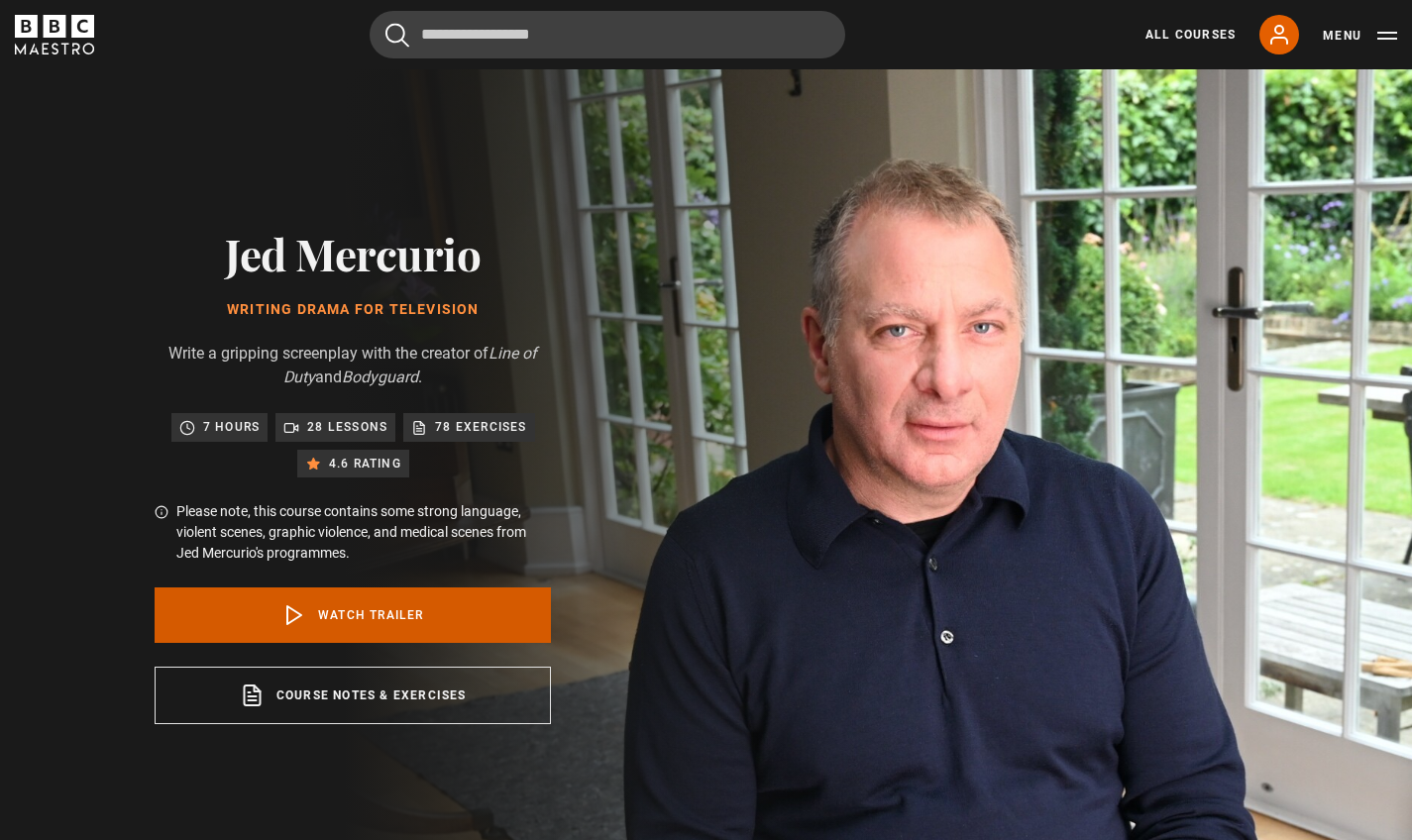 click 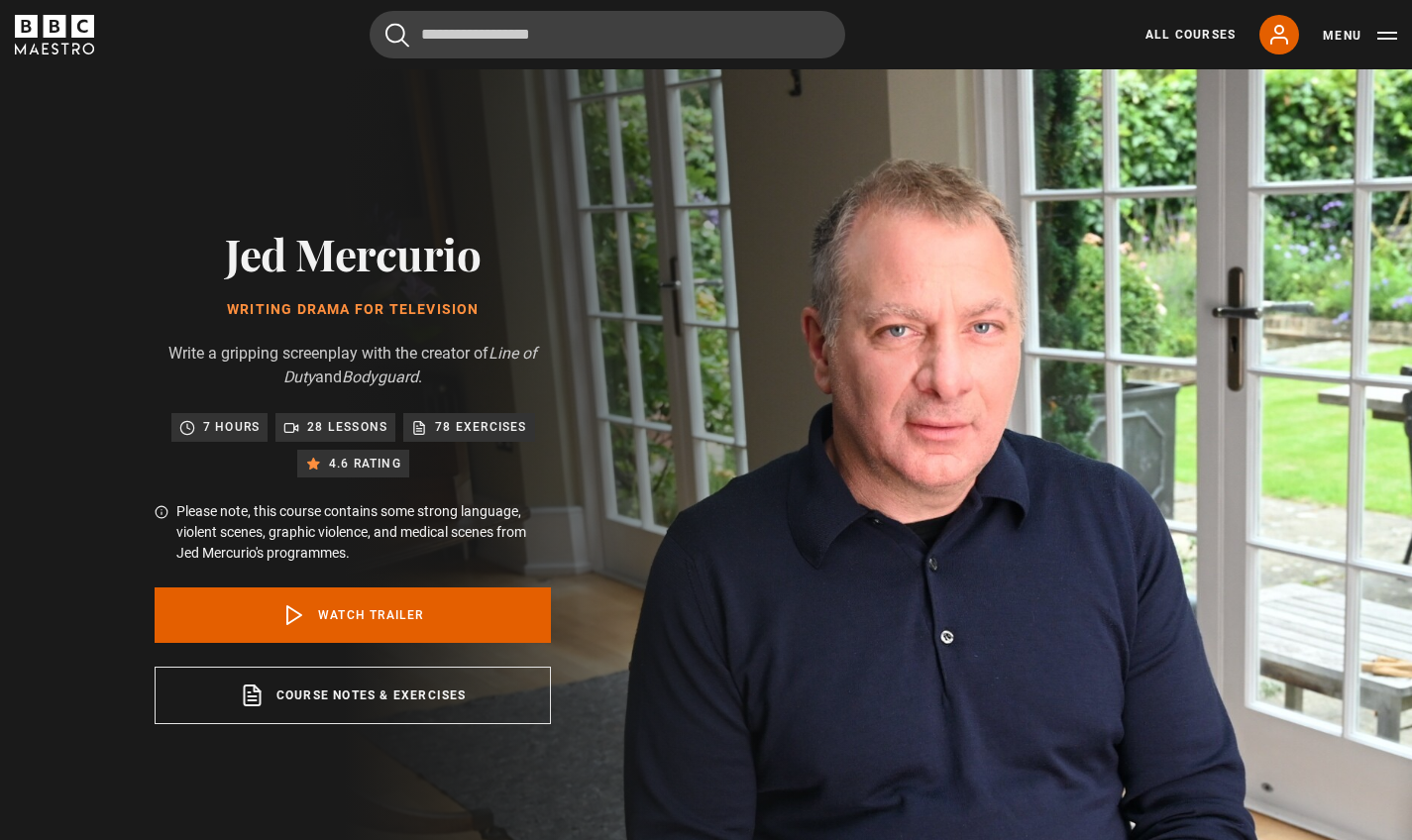 scroll, scrollTop: 881, scrollLeft: 0, axis: vertical 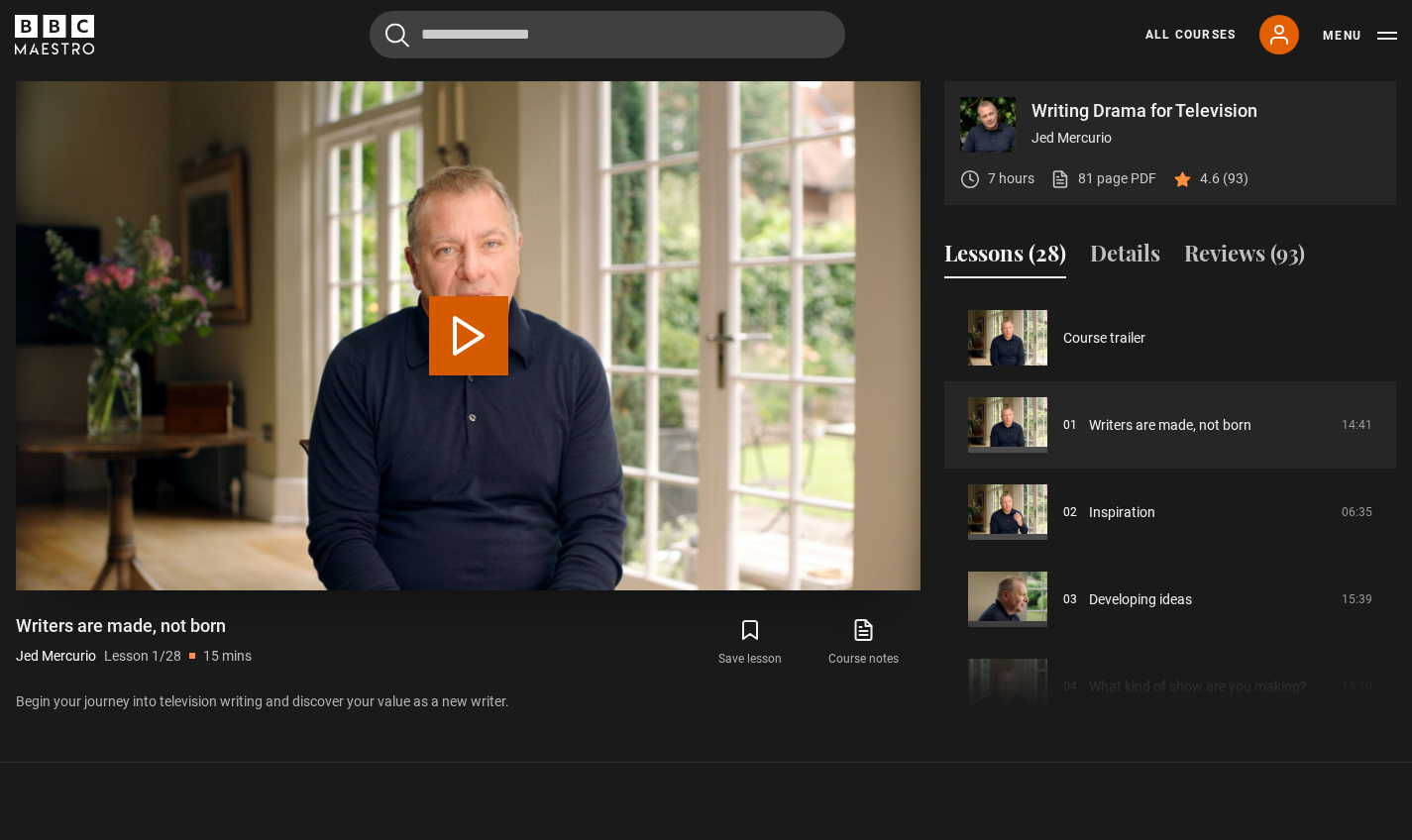 click on "Play Lesson Writers are made, not born" at bounding box center [469, 336] 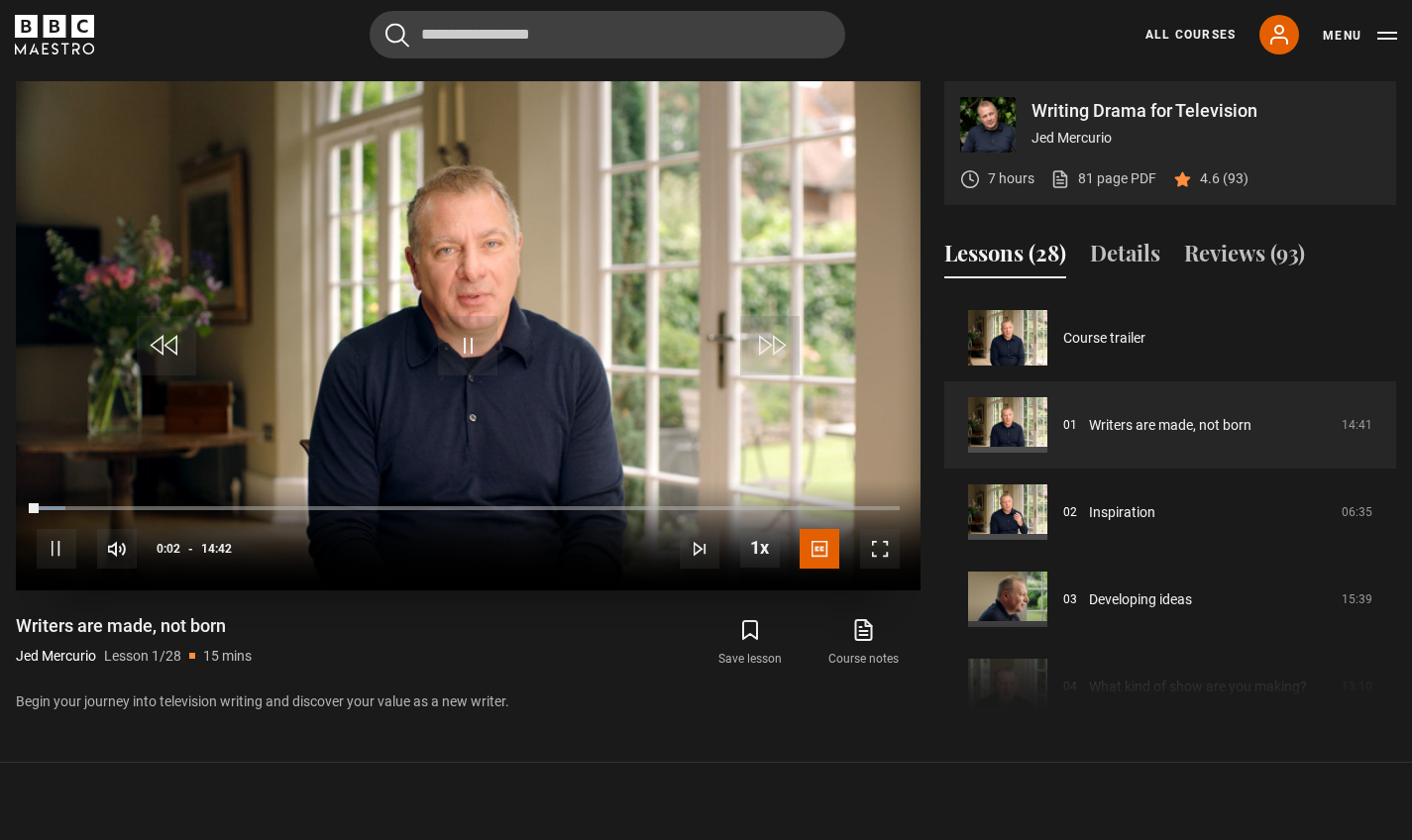 click at bounding box center [880, 549] 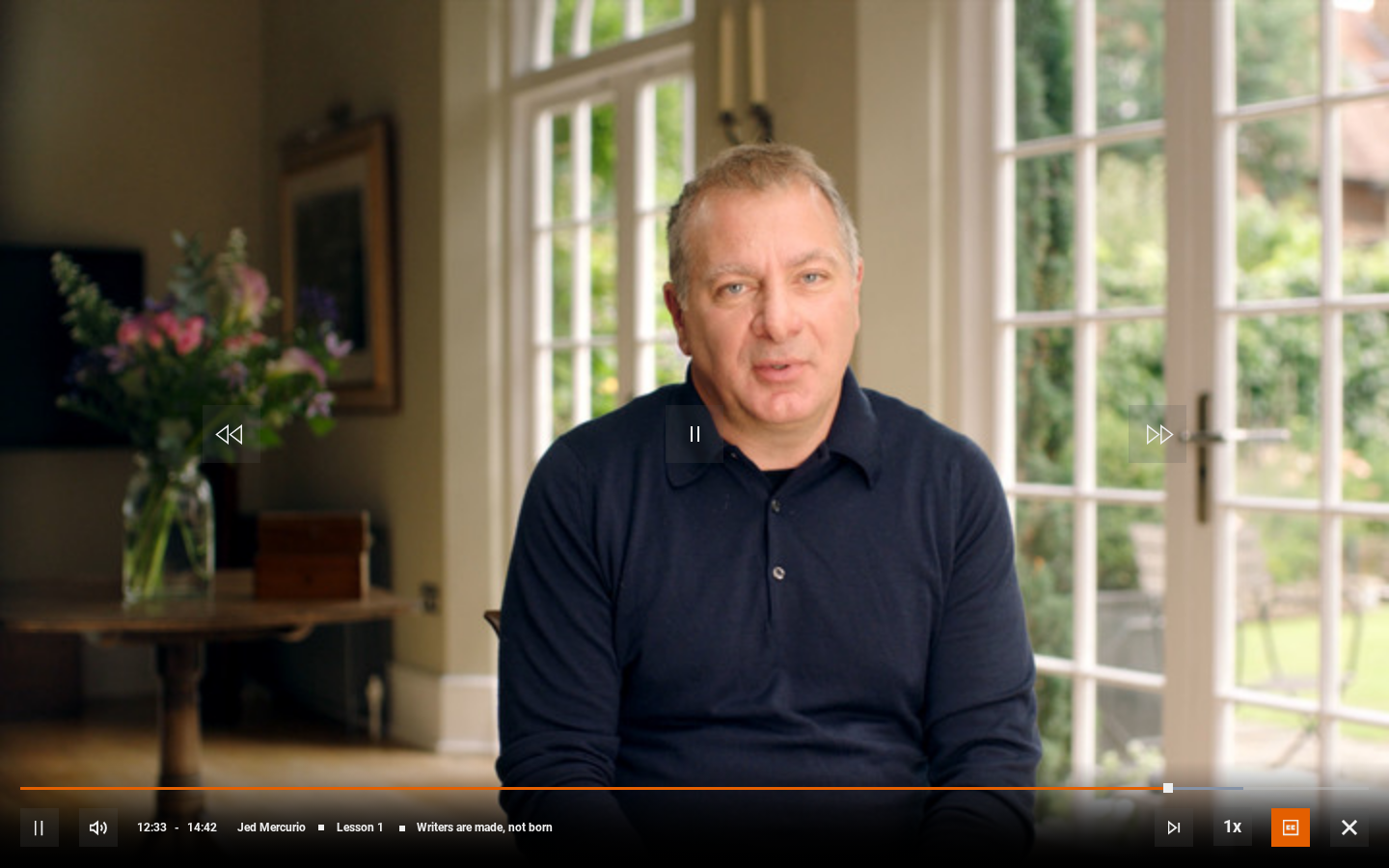 click at bounding box center (694, 434) 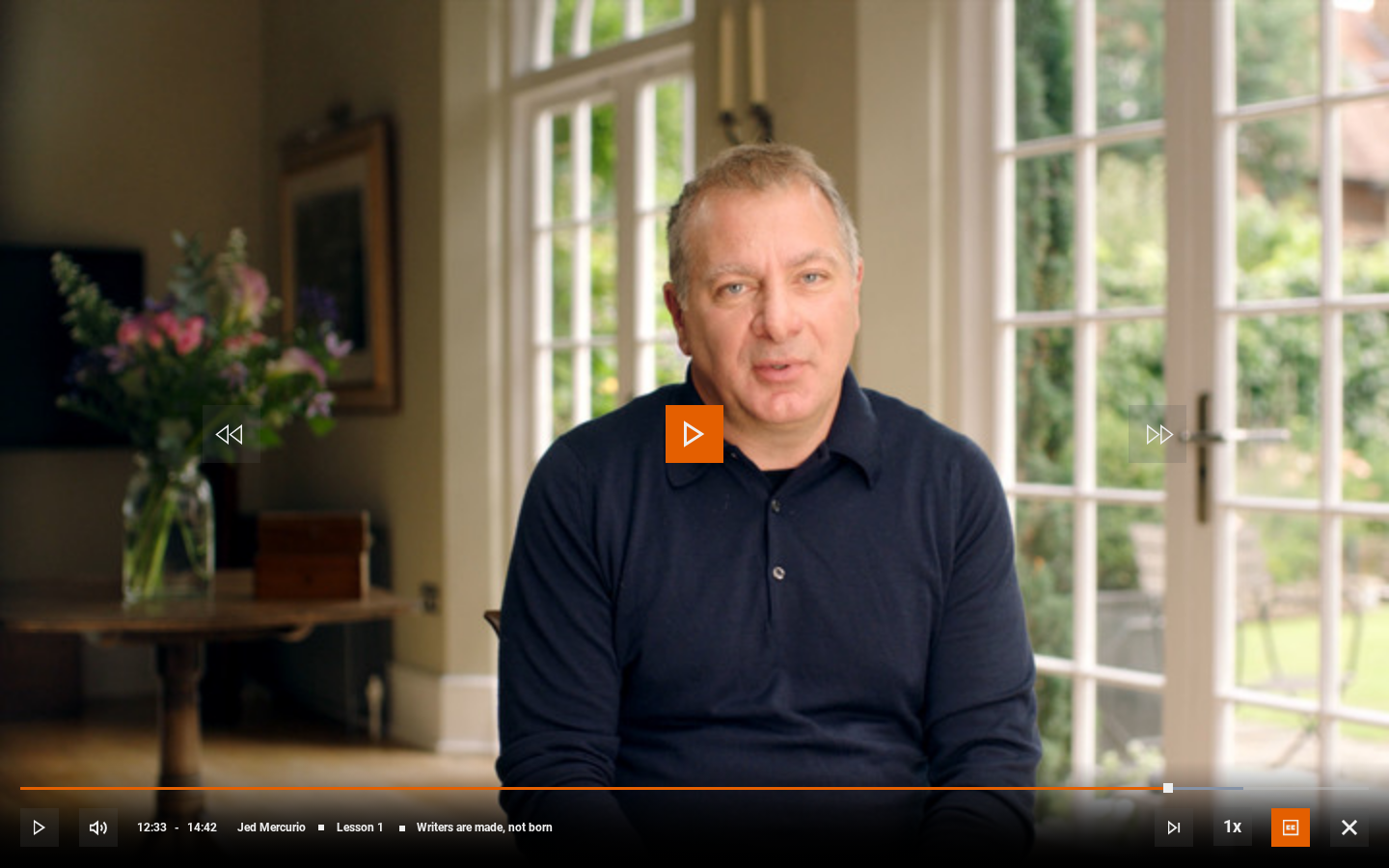 click at bounding box center [694, 434] 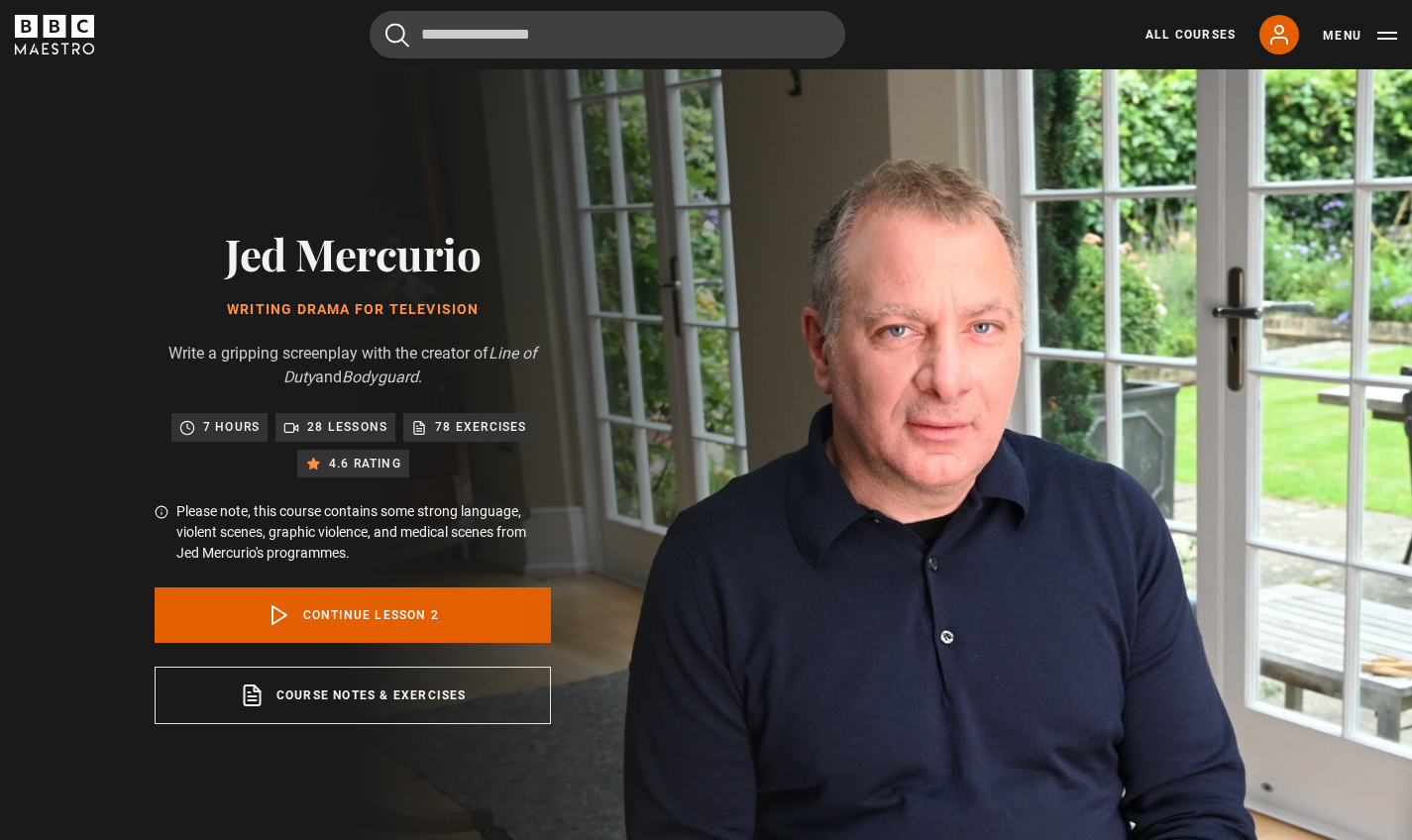 scroll, scrollTop: 881, scrollLeft: 0, axis: vertical 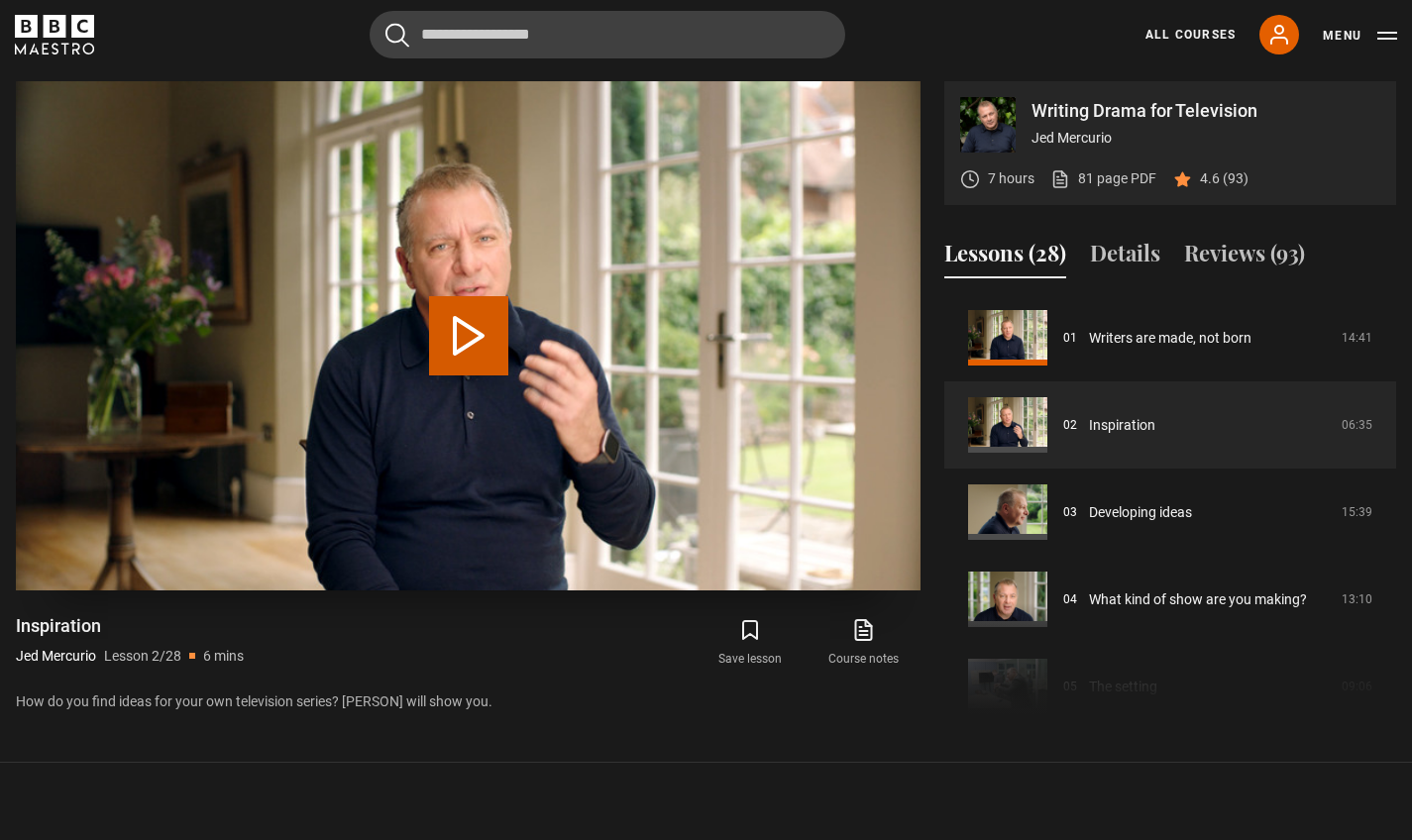 click on "Play Lesson Inspiration" at bounding box center (469, 336) 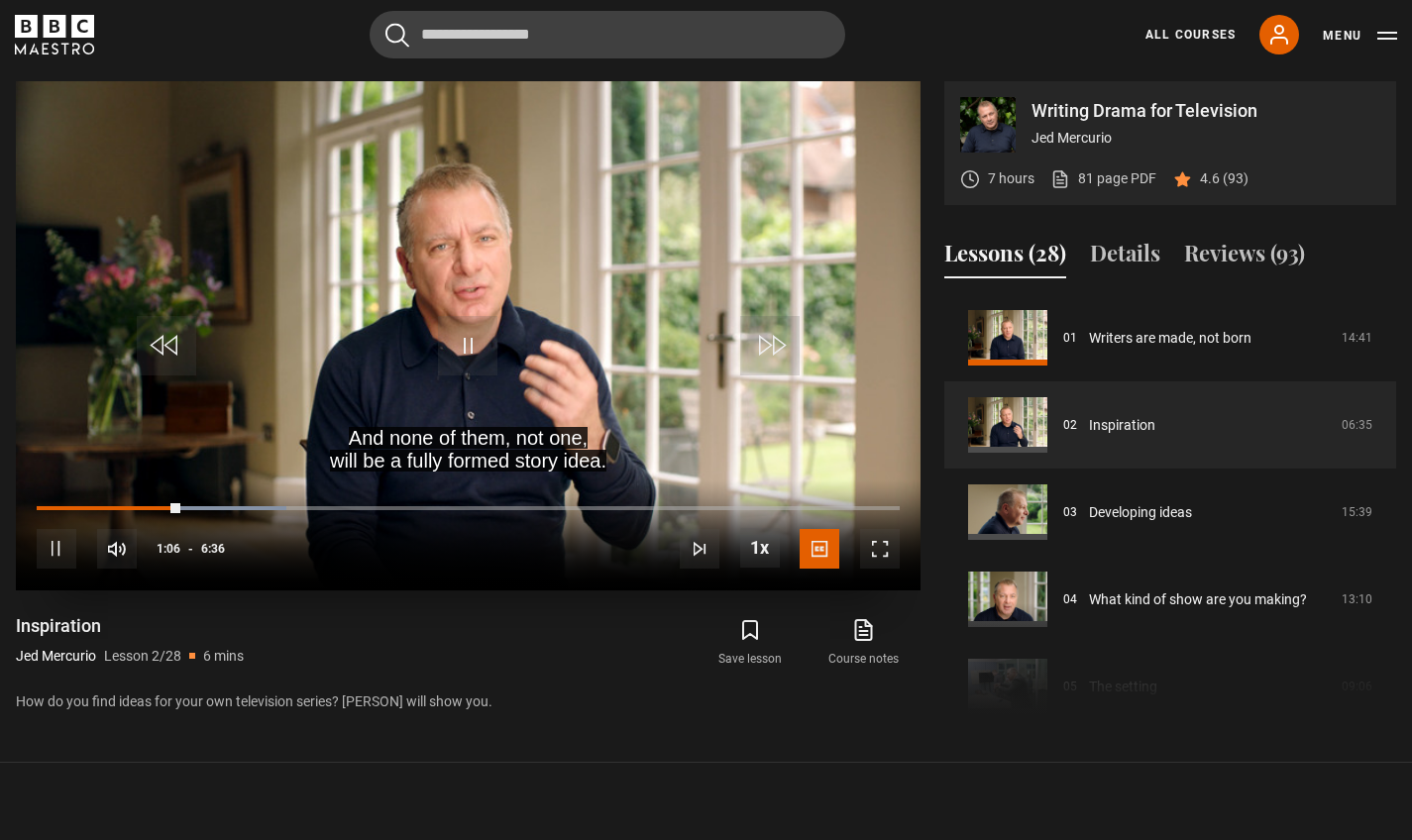 click at bounding box center (468, 346) 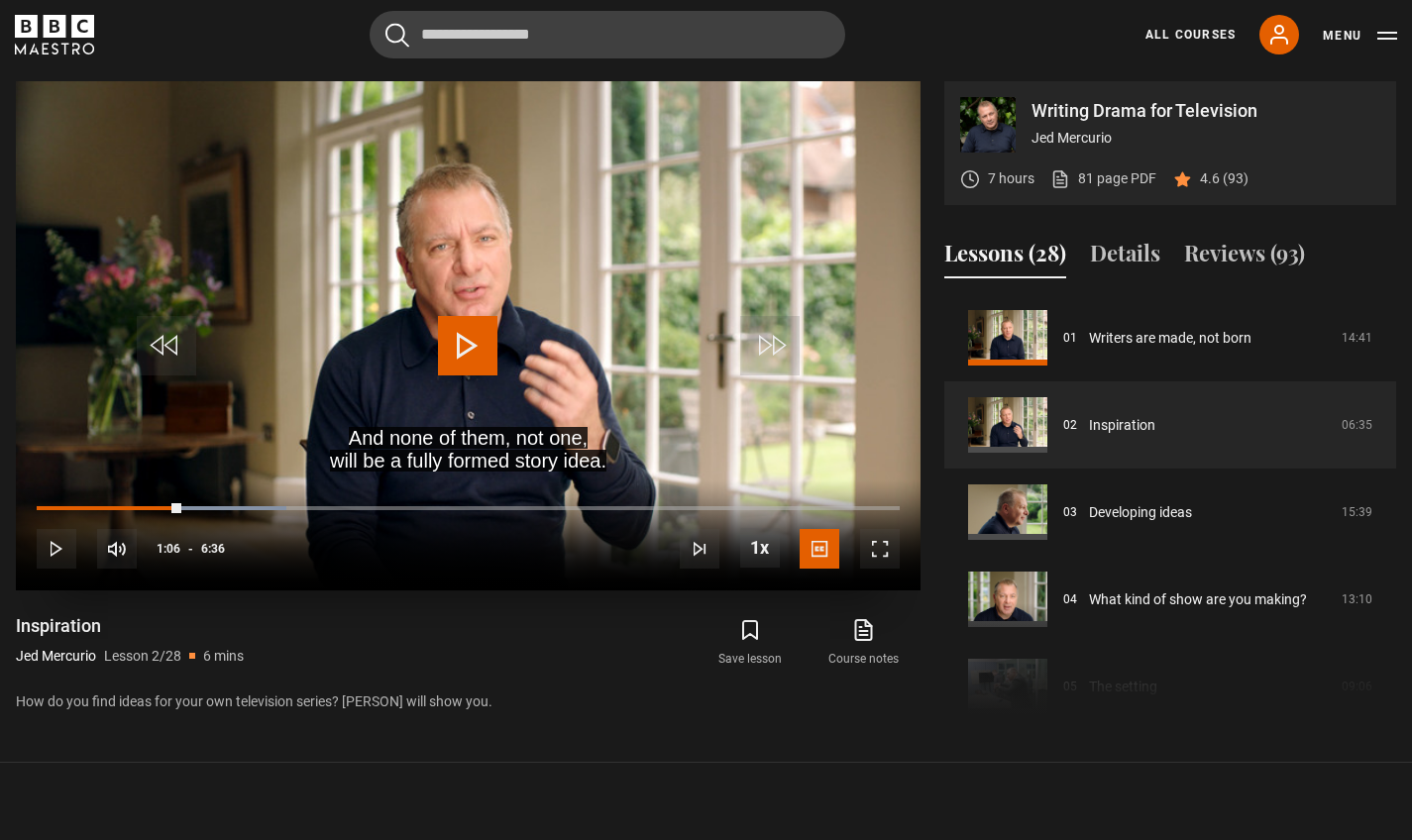 click at bounding box center (468, 346) 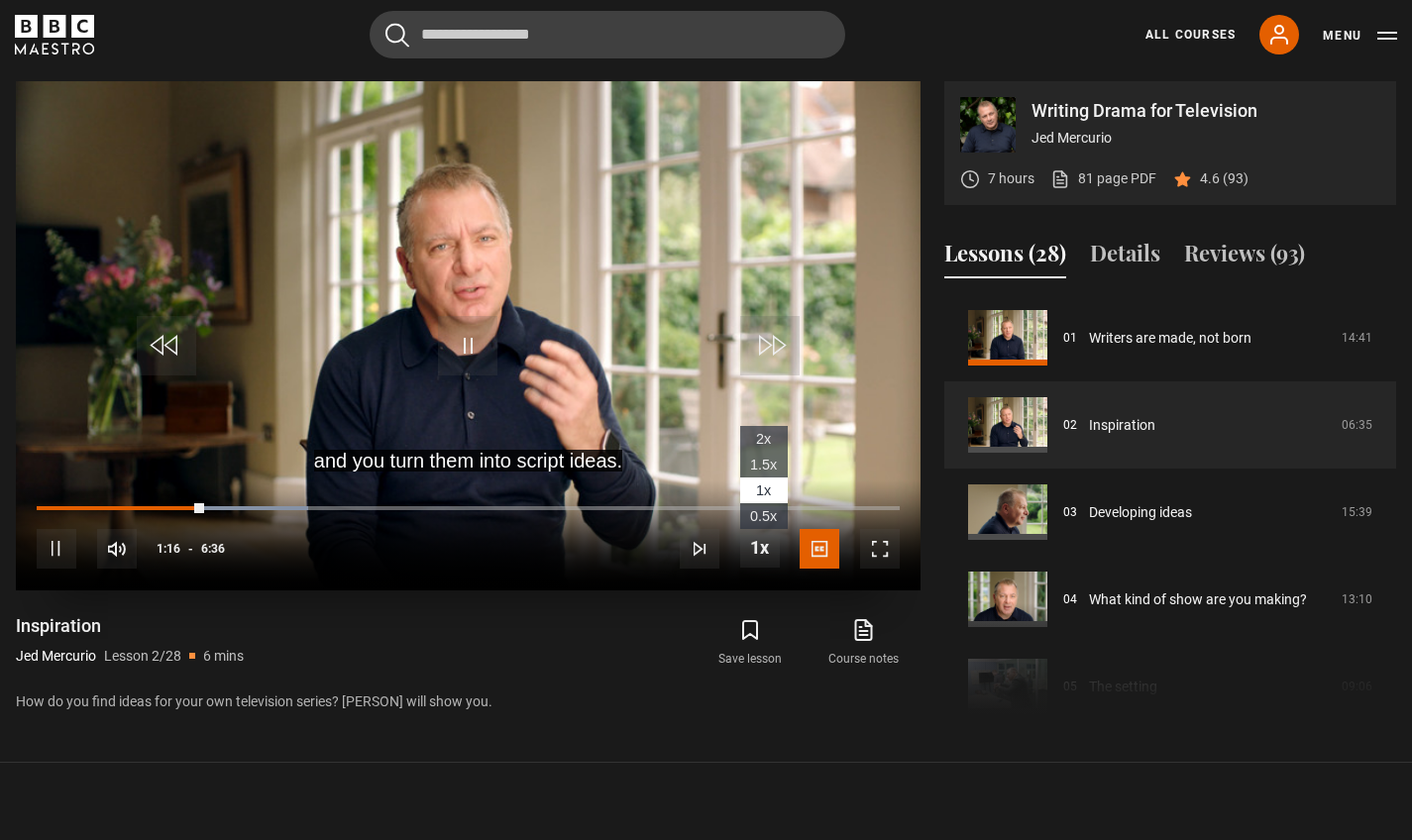 click at bounding box center [760, 548] 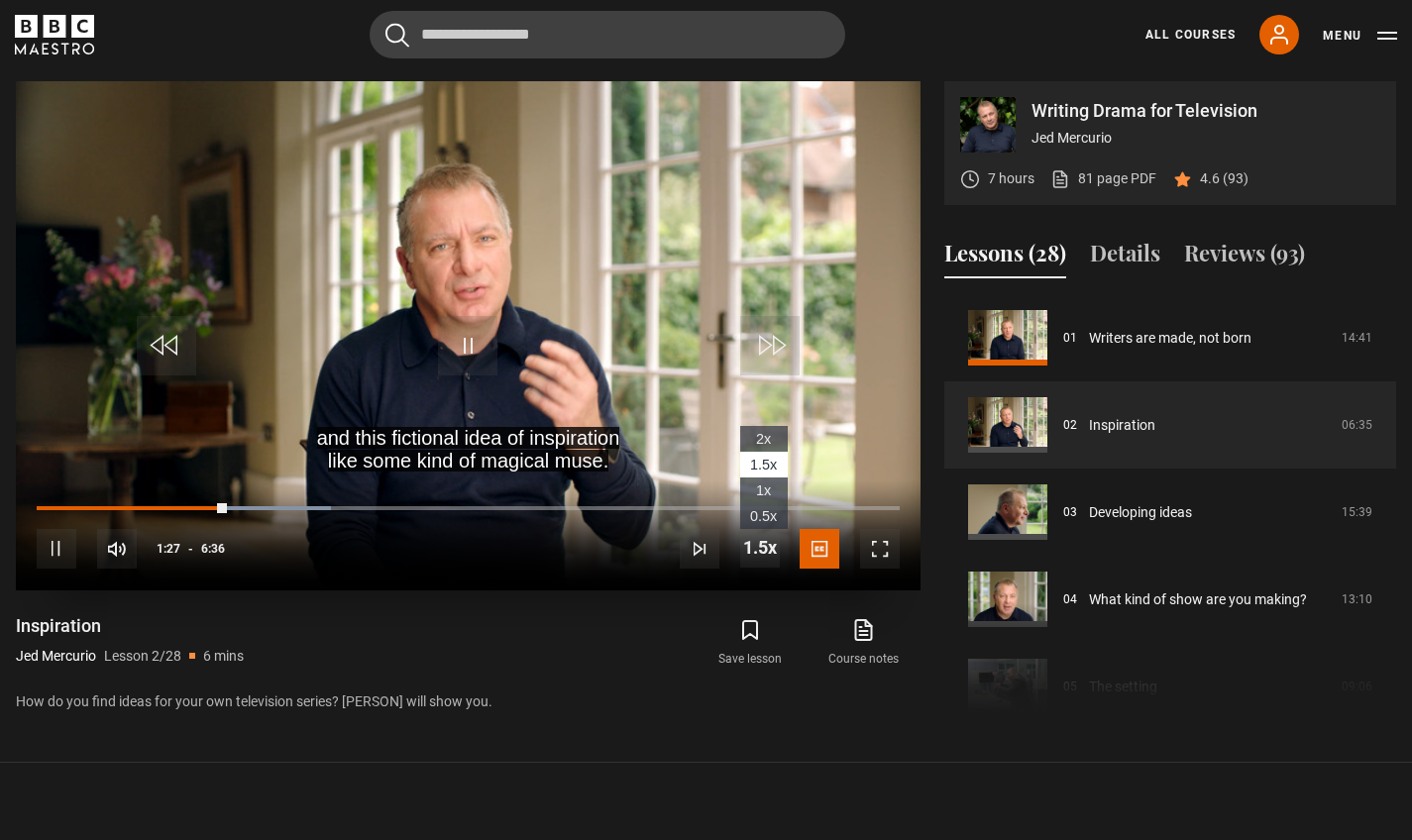 click at bounding box center [760, 548] 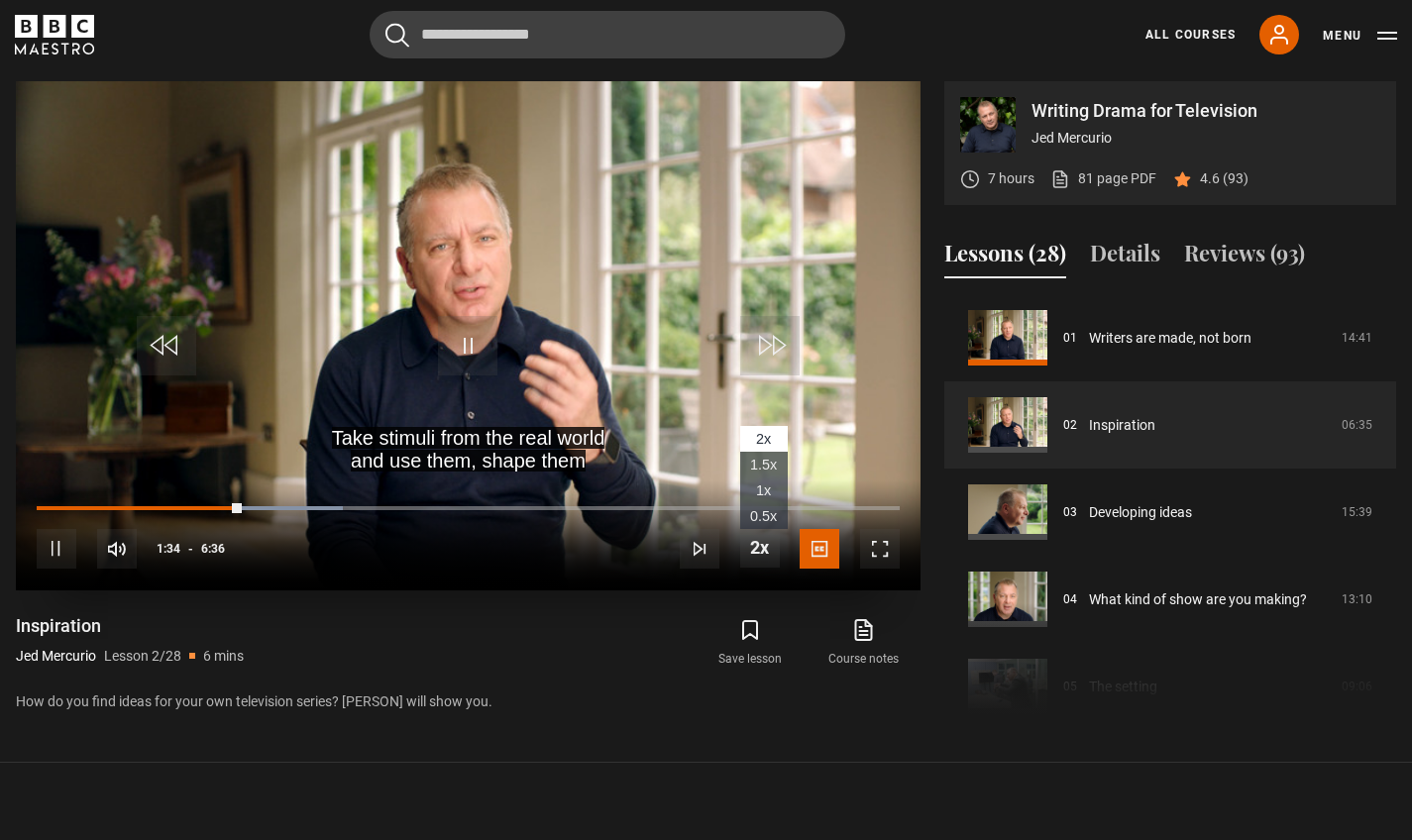 click at bounding box center [760, 548] 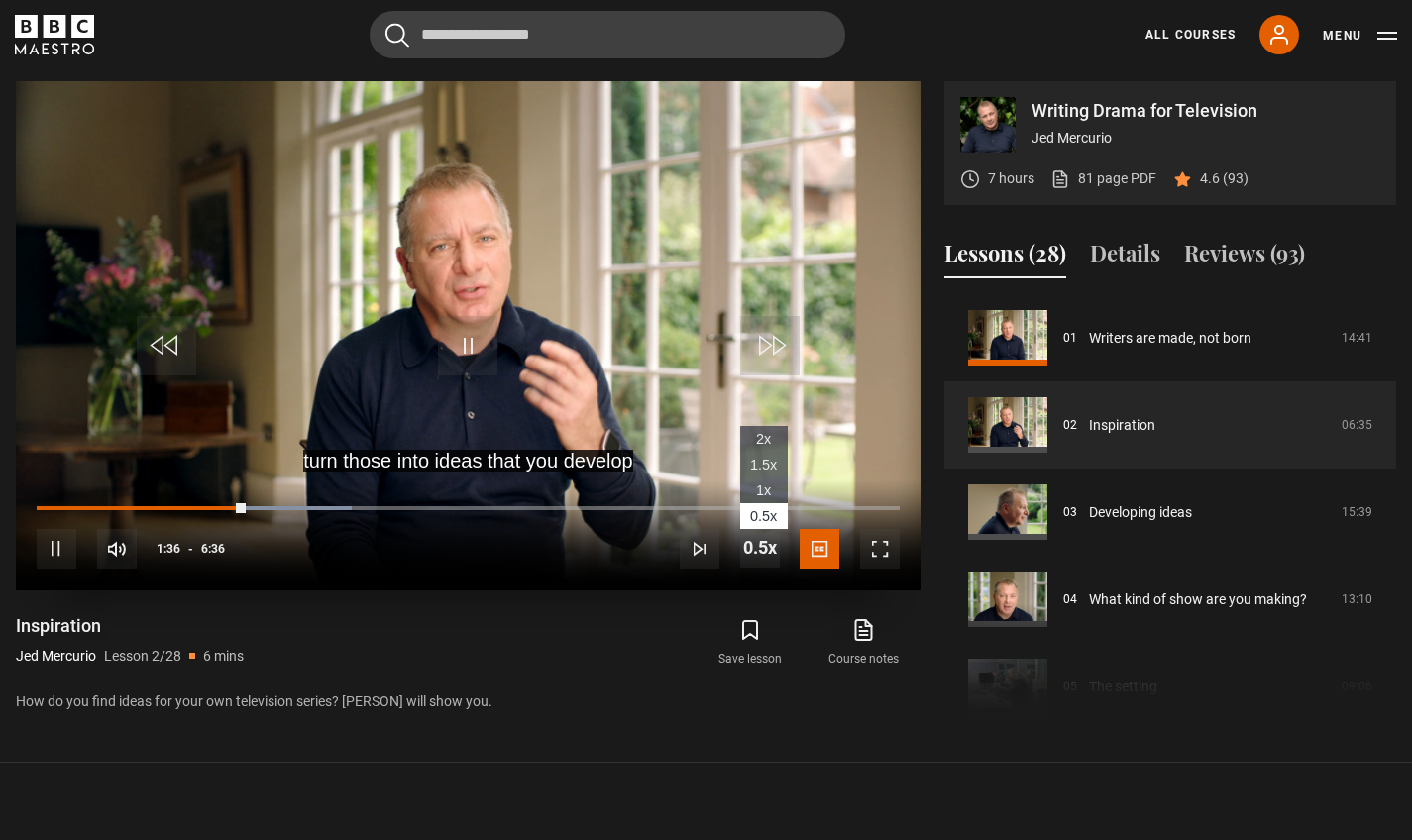 click at bounding box center [760, 548] 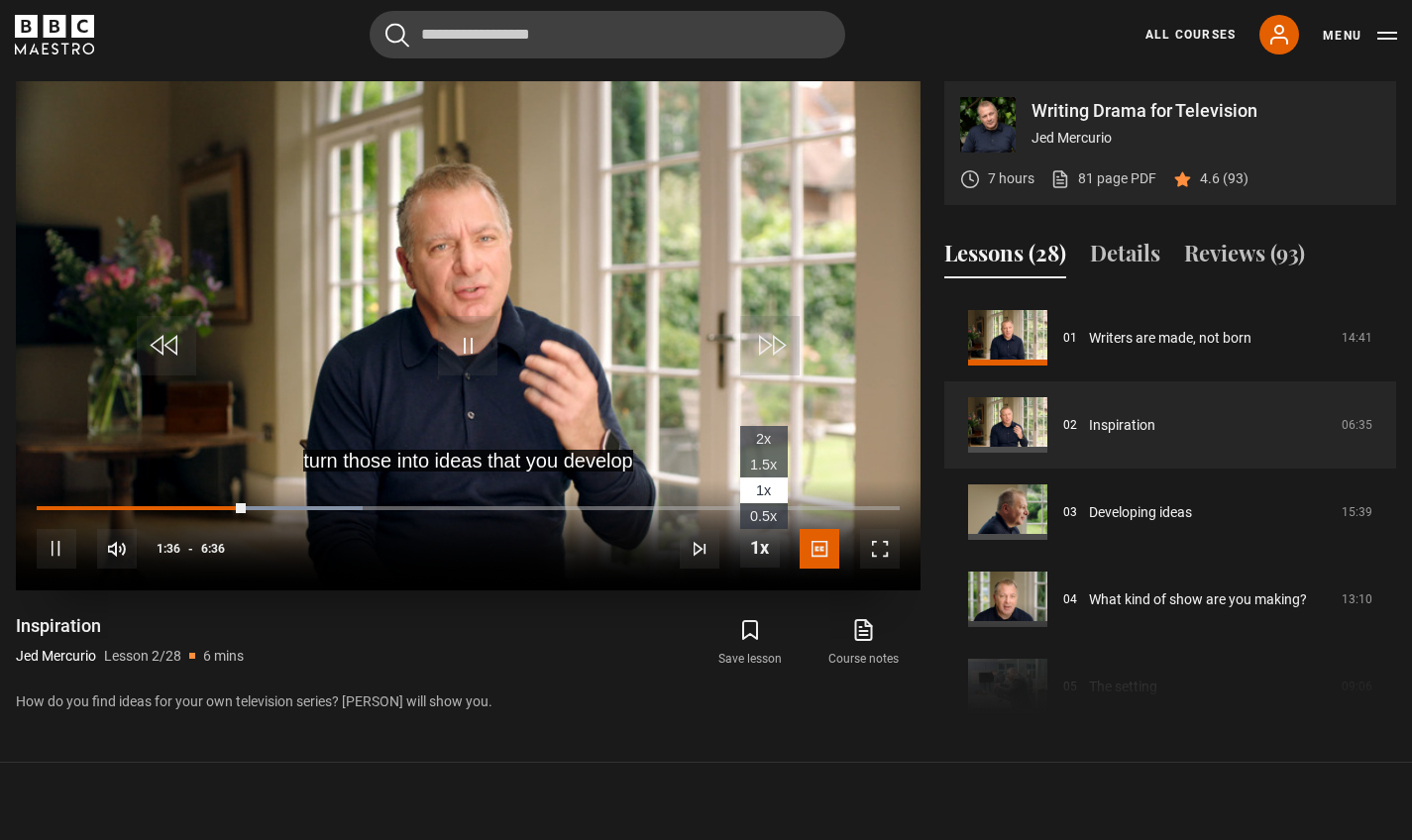 click at bounding box center [760, 548] 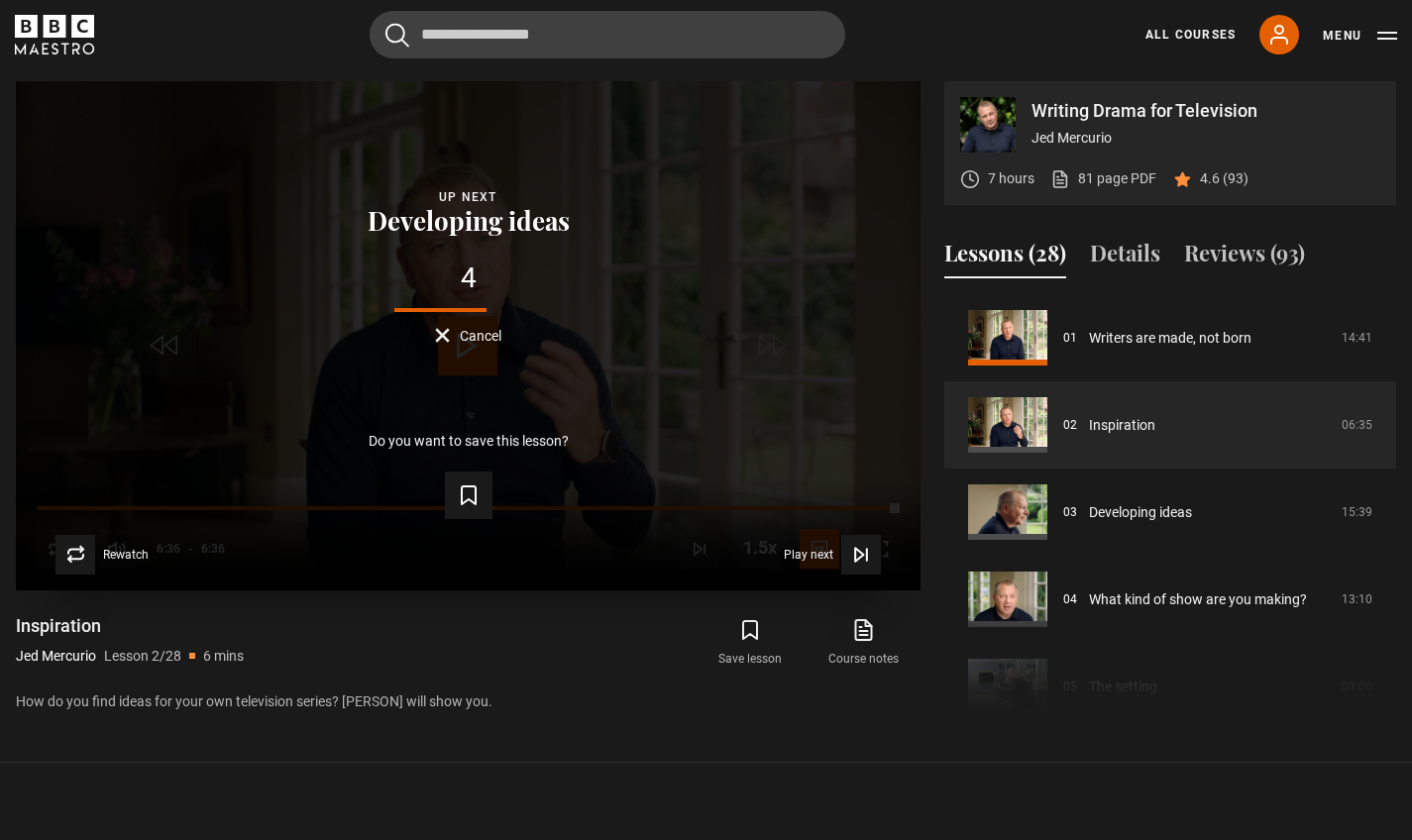 click on "Cancel" at bounding box center [468, 335] 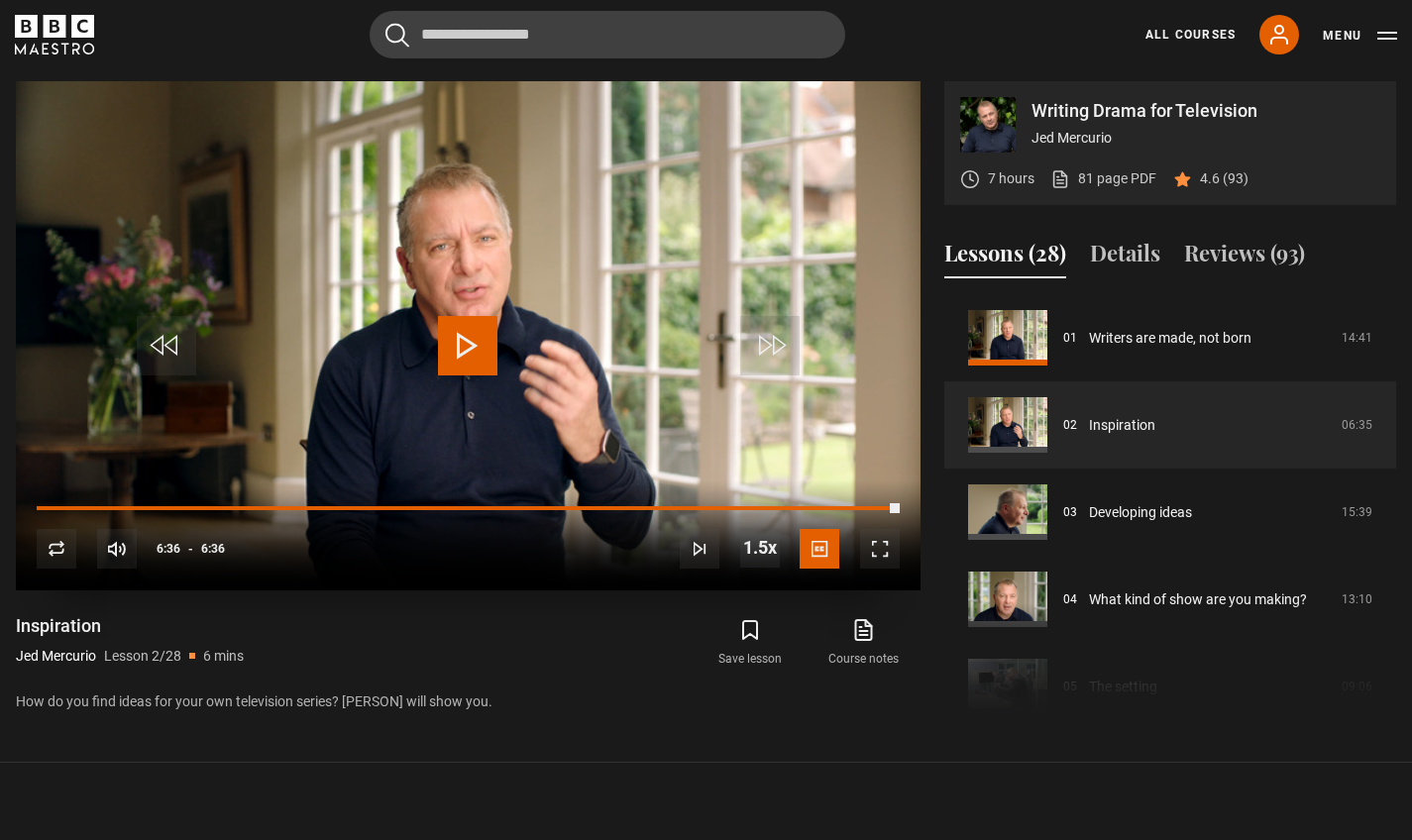 click at bounding box center [770, 346] 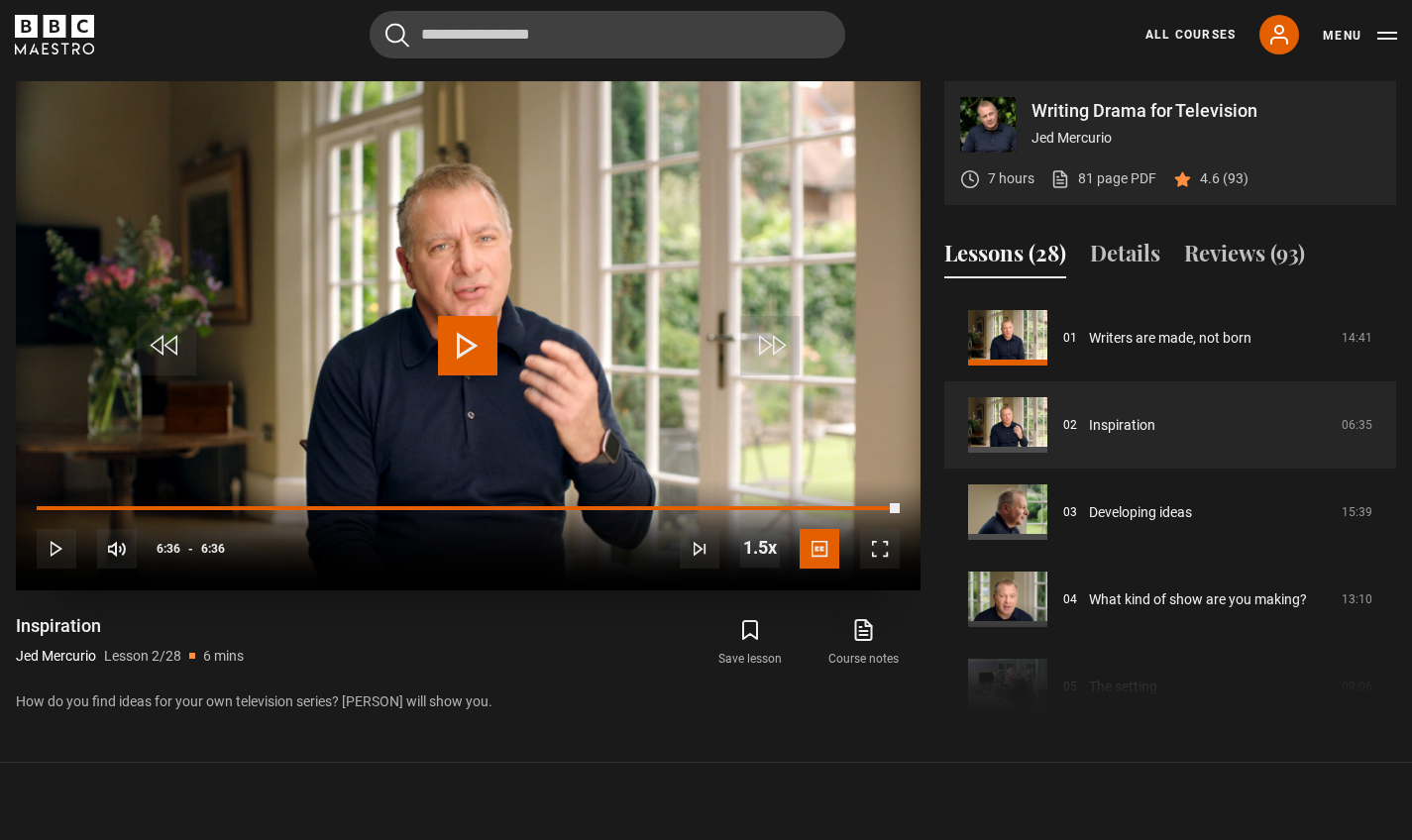 click at bounding box center [468, 346] 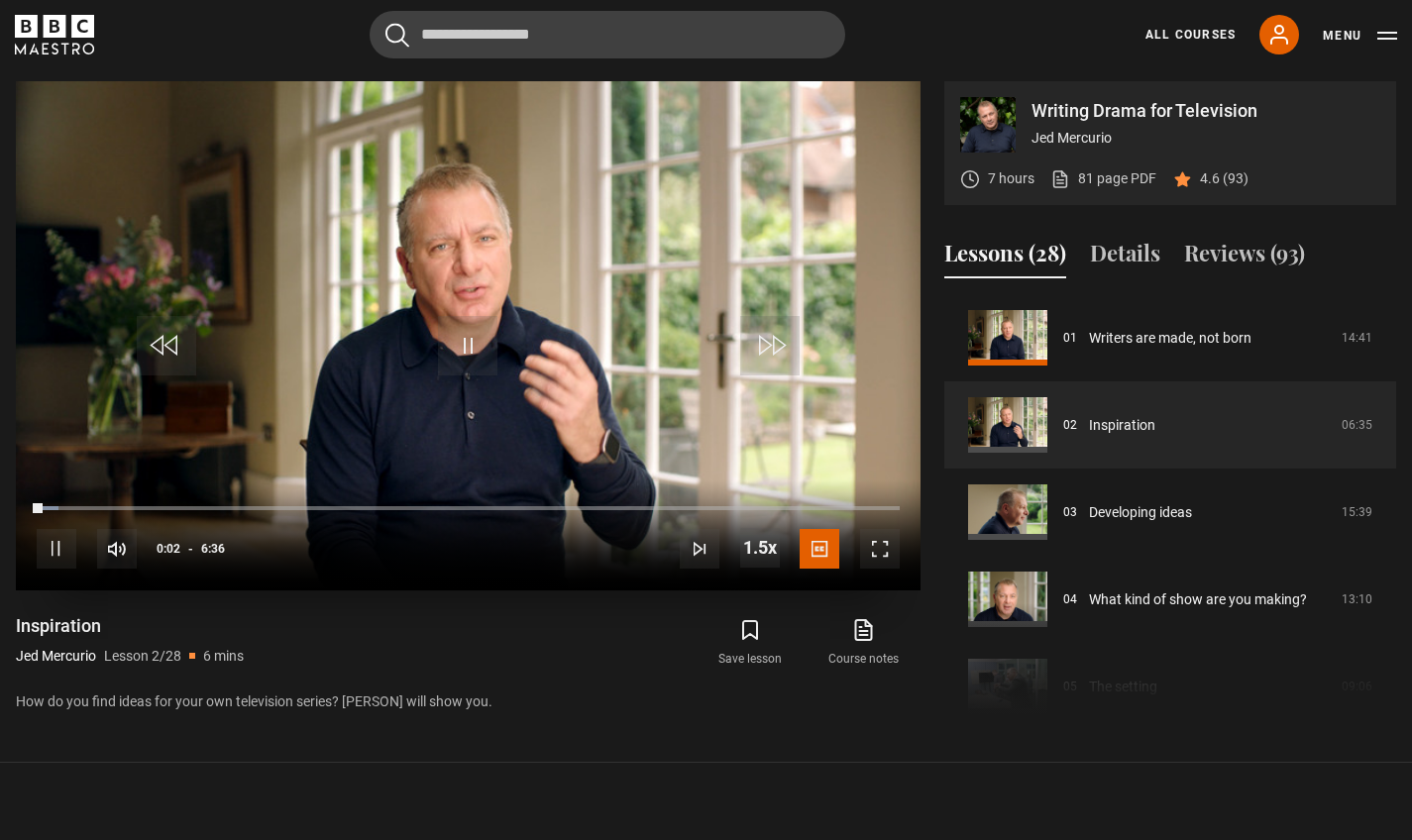click on "10s Skip Back 10 seconds Pause 10s Skip Forward 10 seconds Loaded :  2.53% 2:24 0:02 Pause Mute Current Time  0:02 - Duration  6:36
Jed Mercurio
Lesson 2
Inspiration
1.5x Playback Rate 2x 1.5x , selected 1x 0.5x Captions captions off English  Captions , selected" at bounding box center (468, 535) 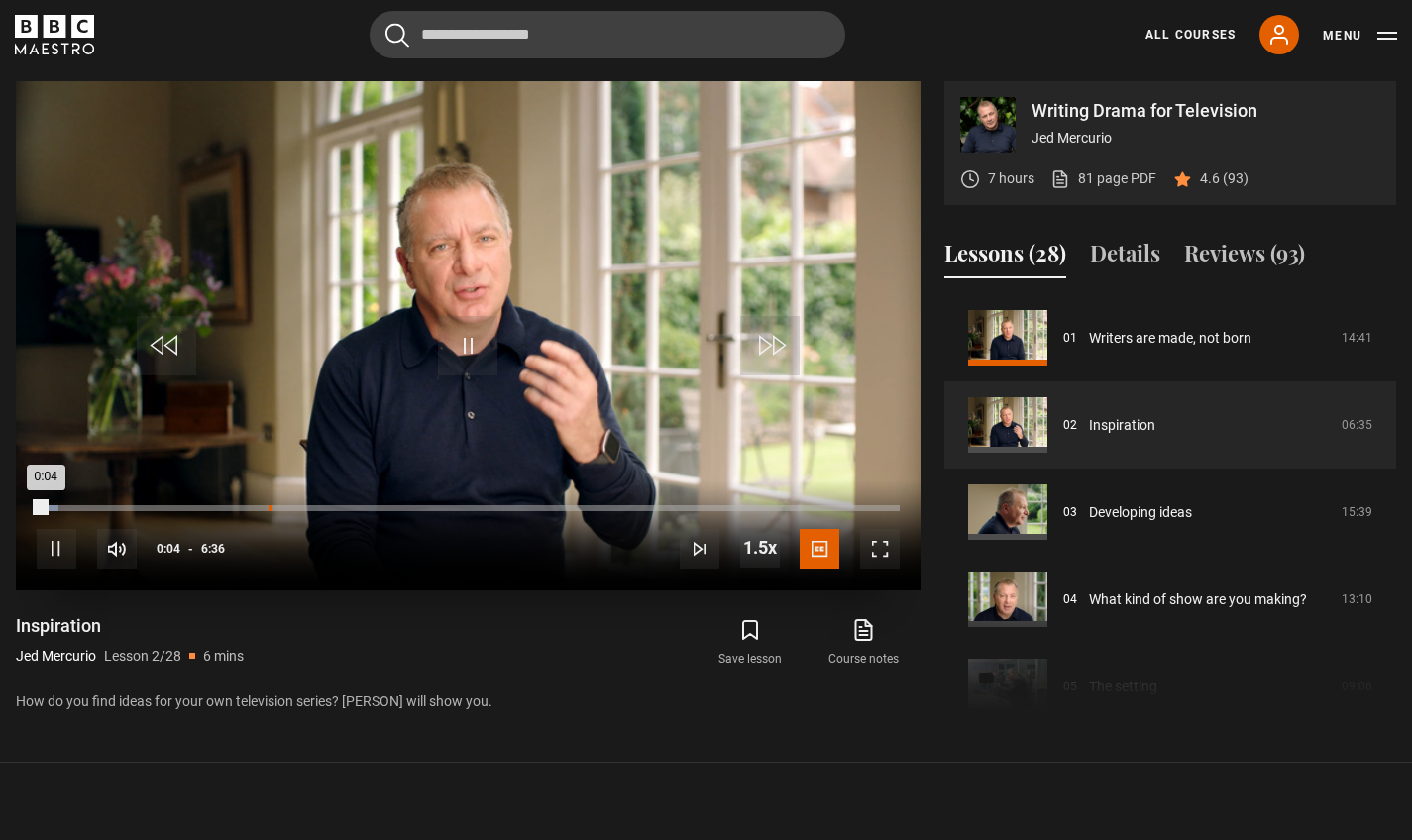 click on "Loaded :  2.53% 1:46 0:04" at bounding box center (468, 508) 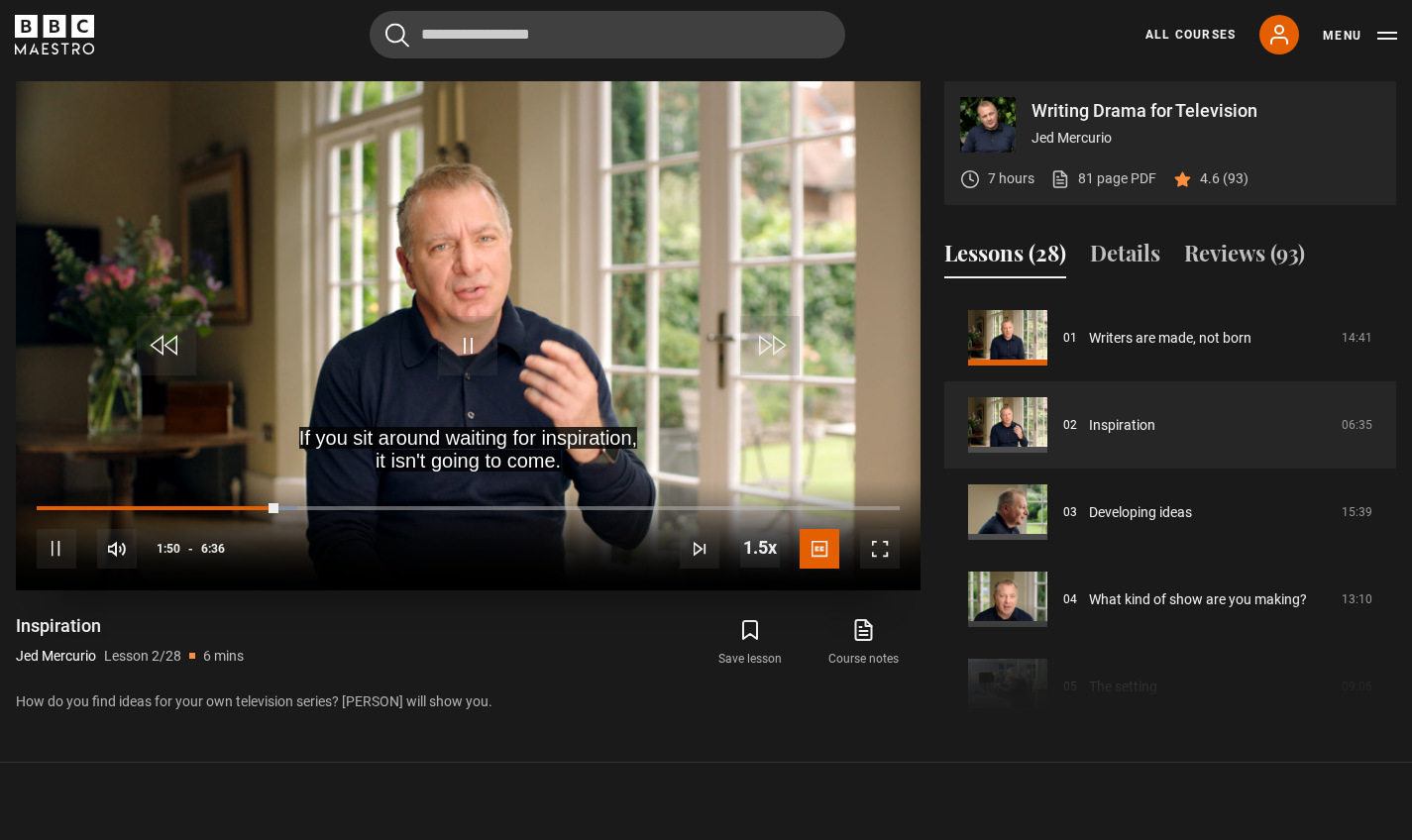 click at bounding box center [700, 549] 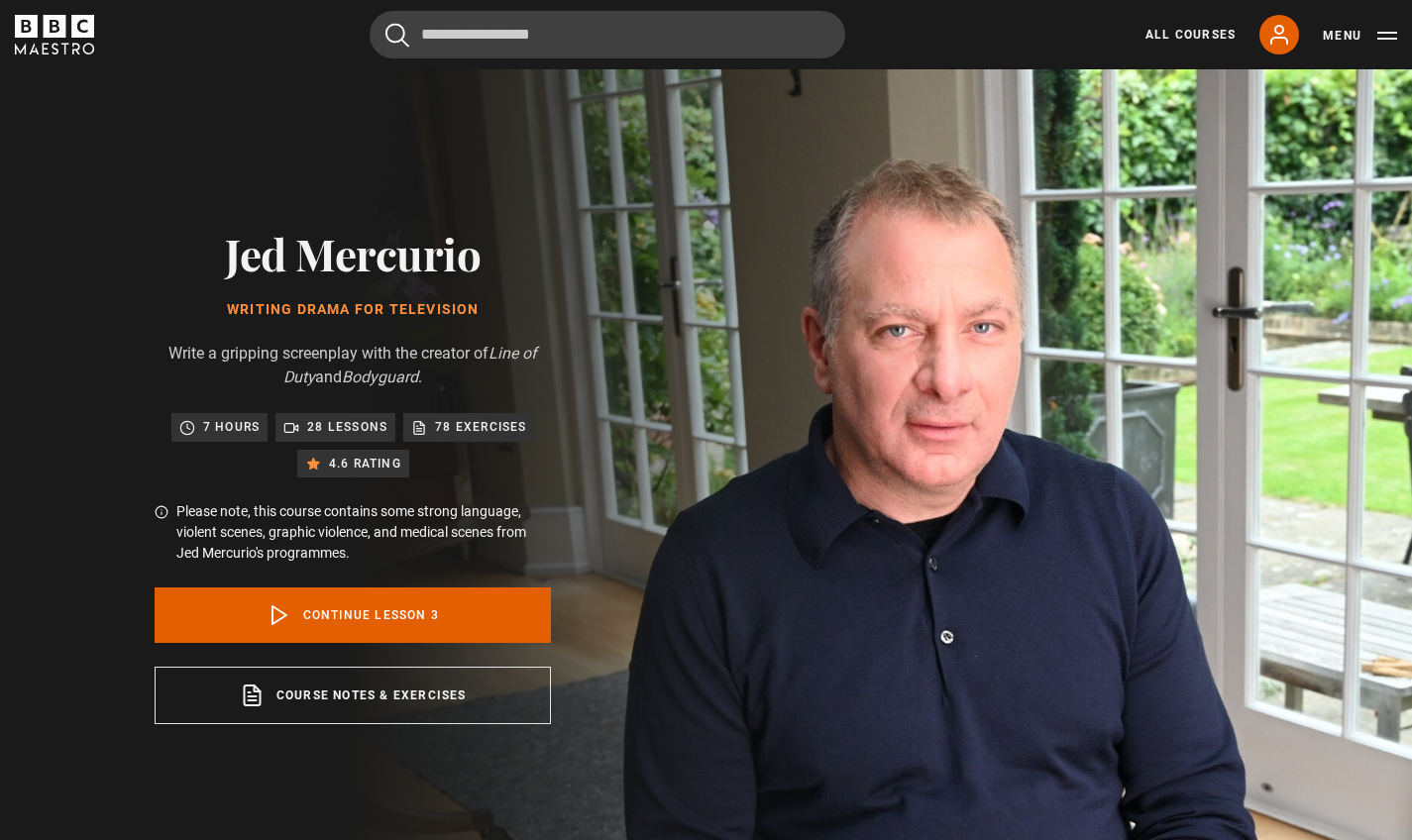 scroll, scrollTop: 881, scrollLeft: 0, axis: vertical 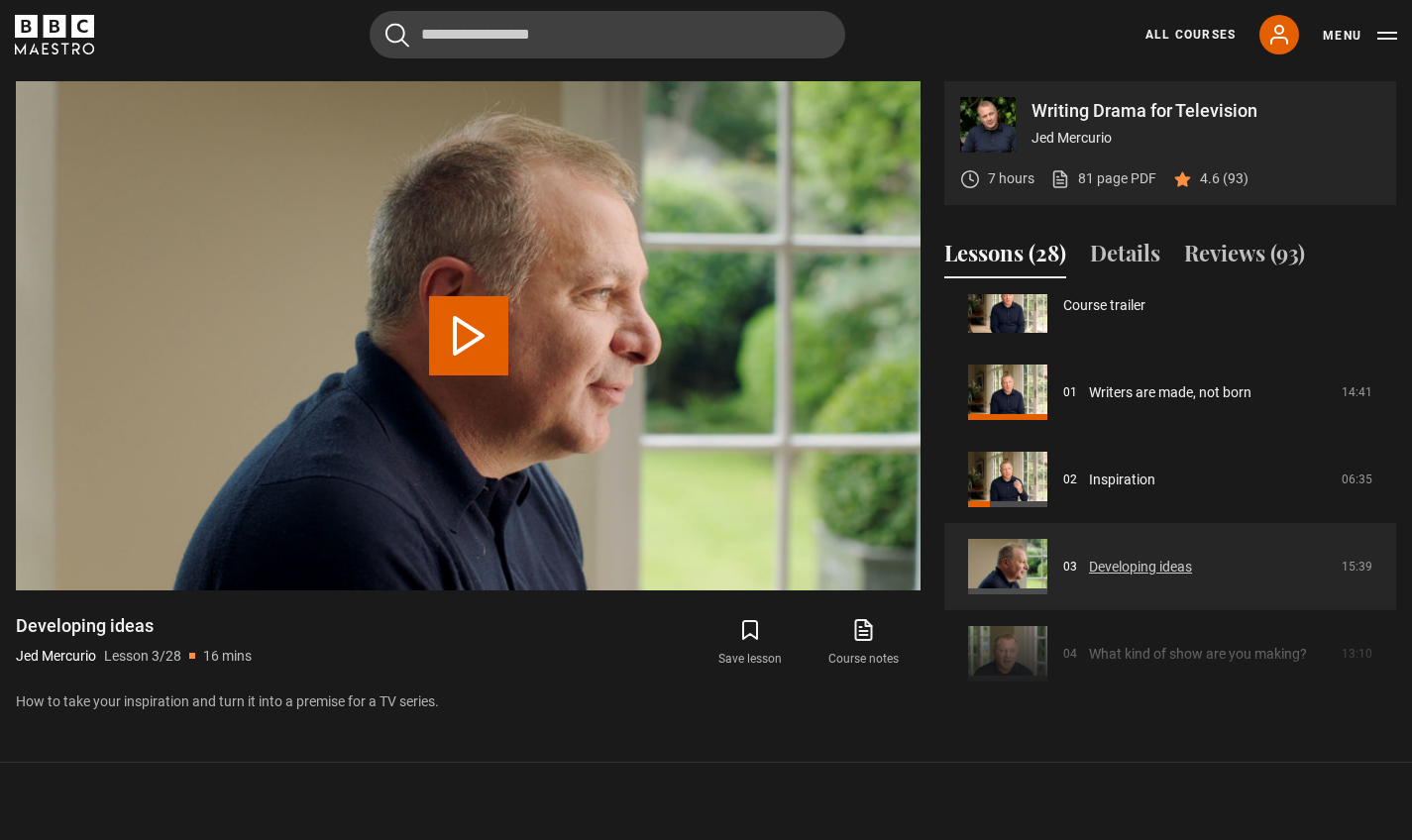 click on "Developing ideas" at bounding box center [1140, 567] 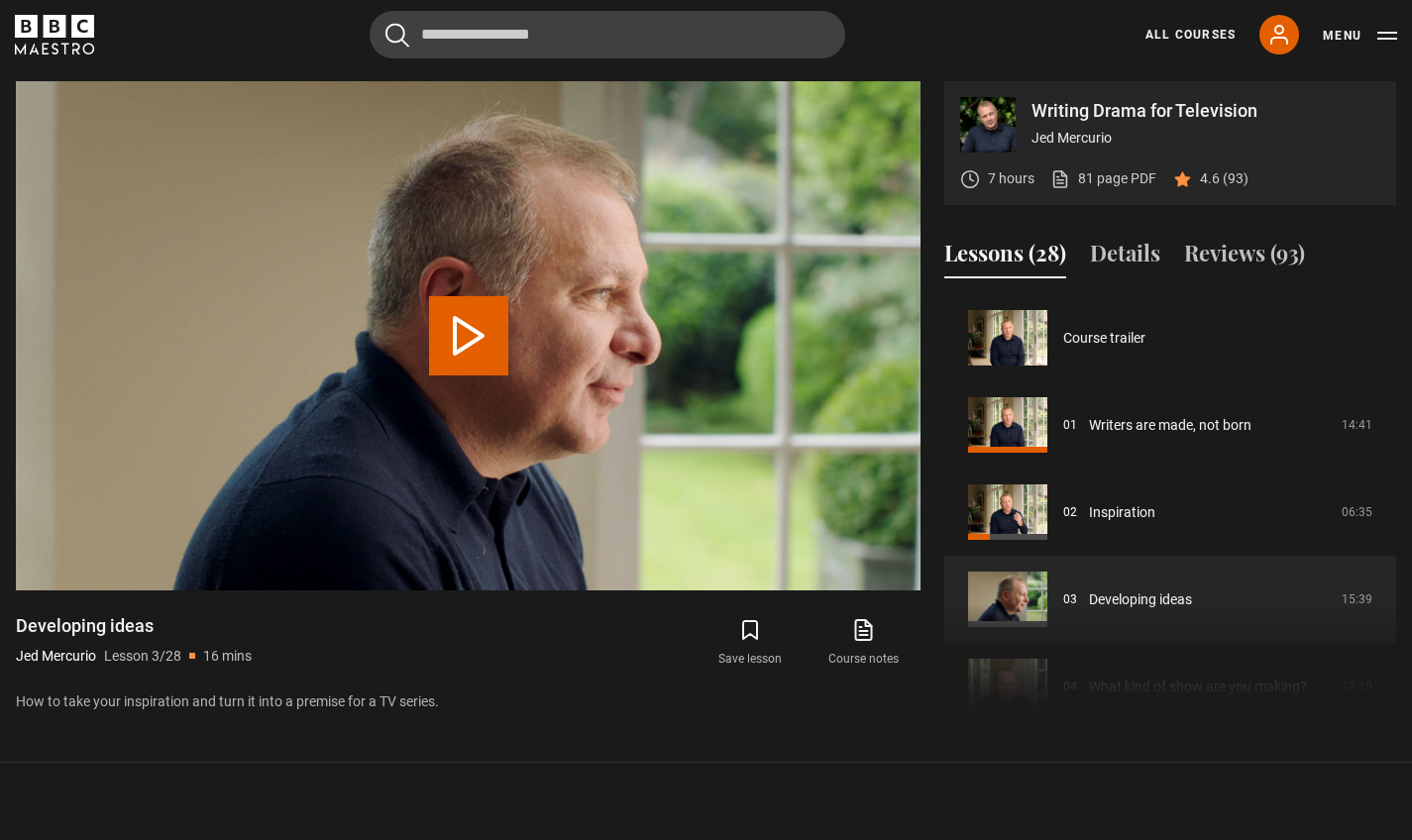 scroll, scrollTop: 174, scrollLeft: 0, axis: vertical 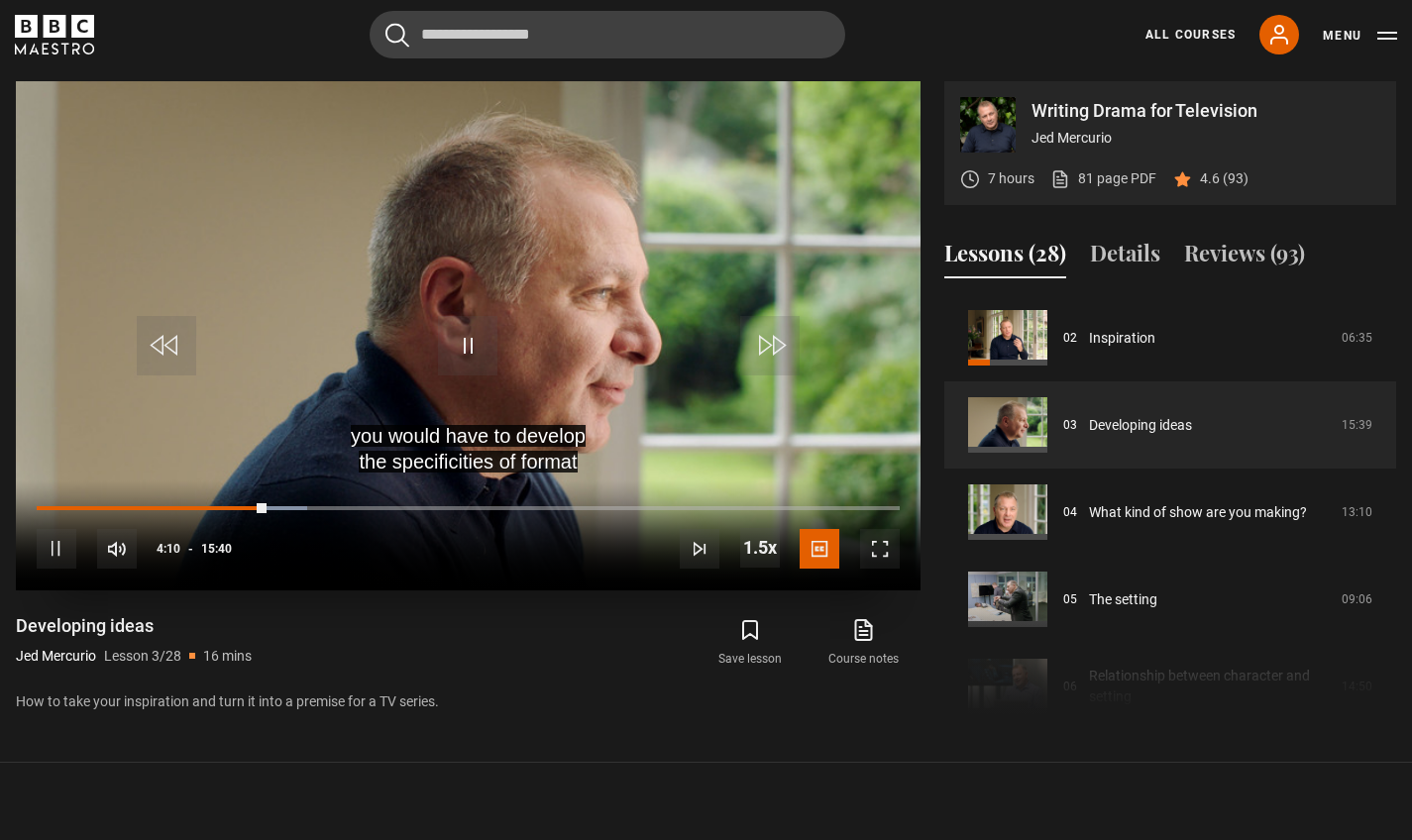click at bounding box center (468, 346) 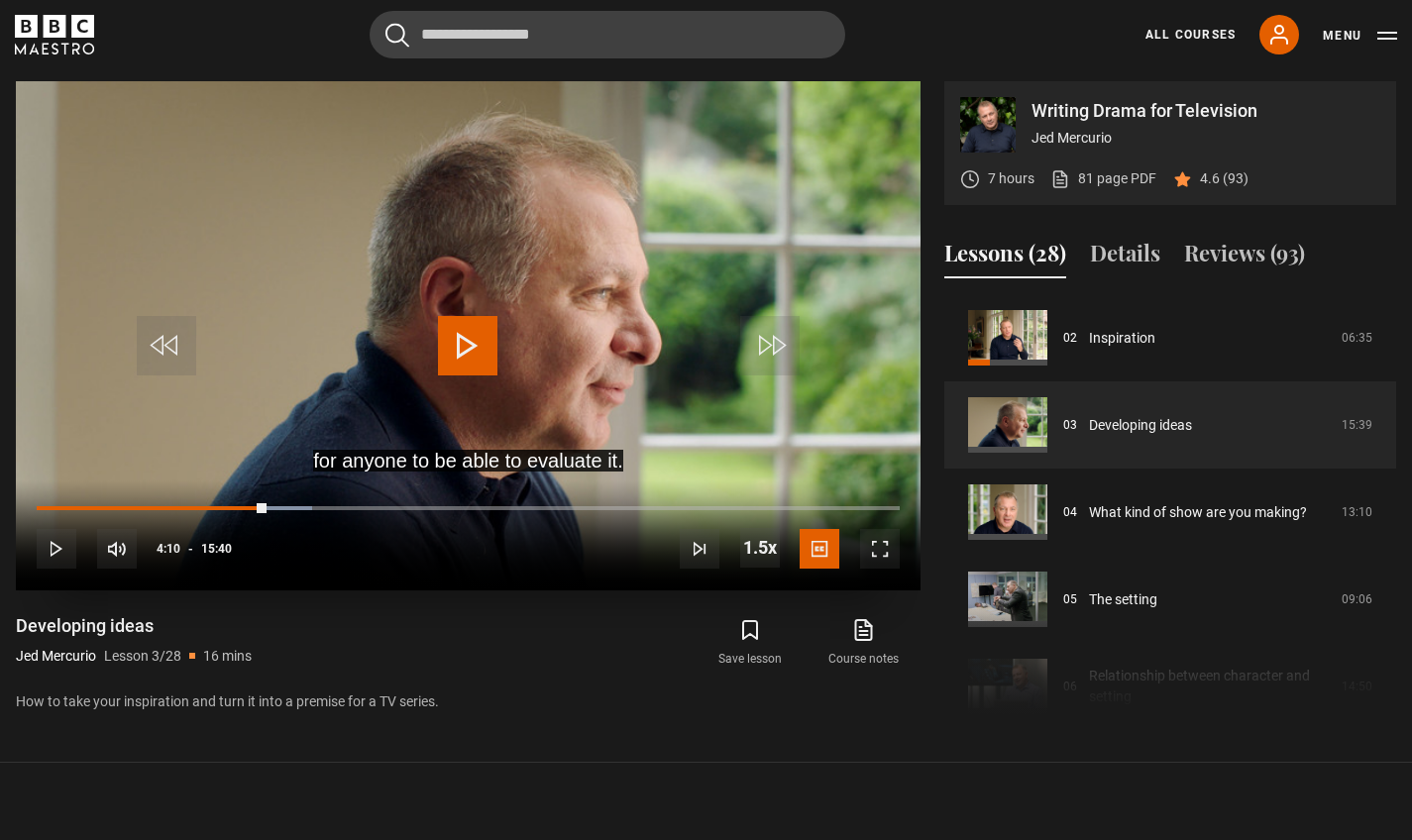 click at bounding box center [468, 346] 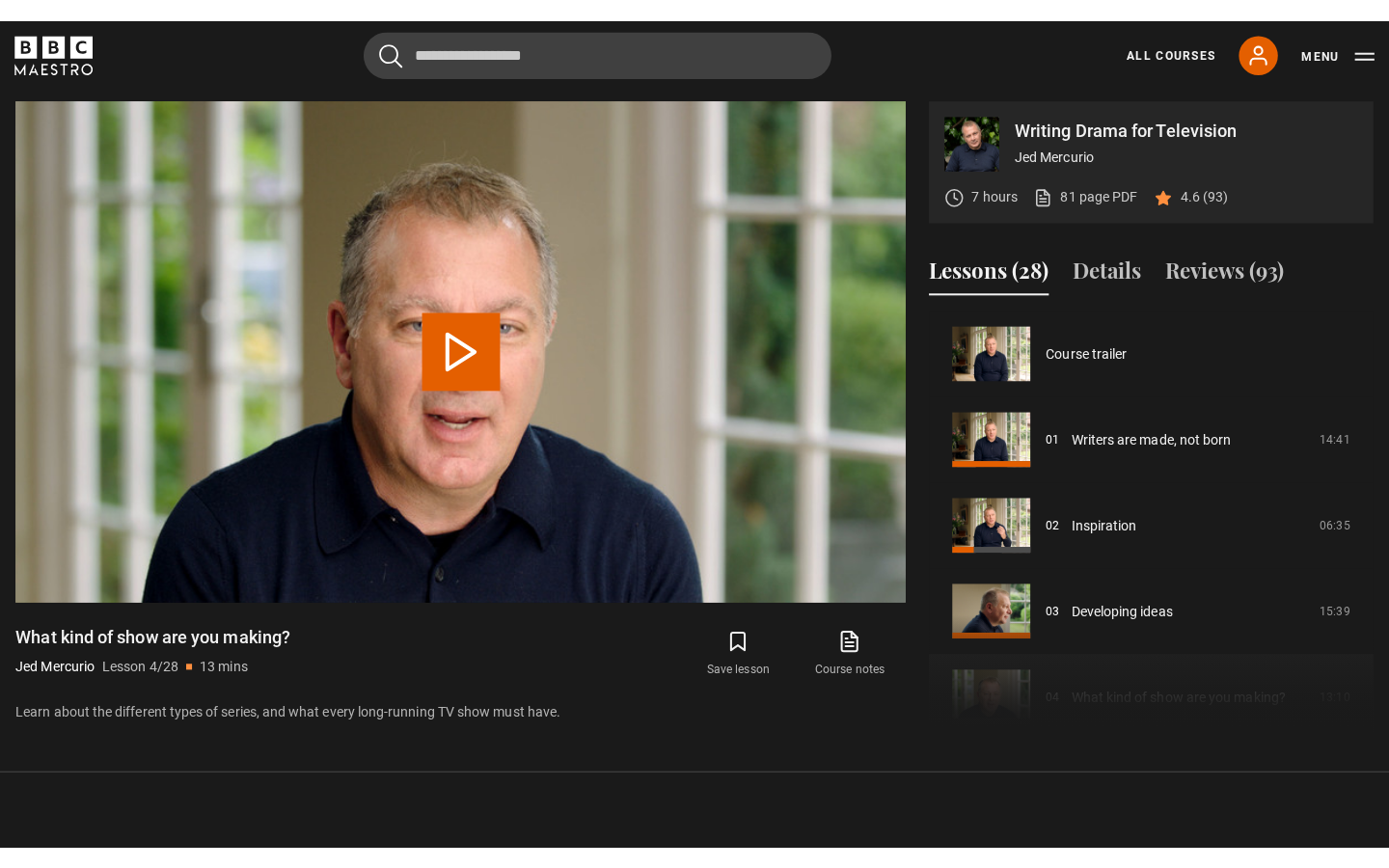 scroll, scrollTop: 0, scrollLeft: 0, axis: both 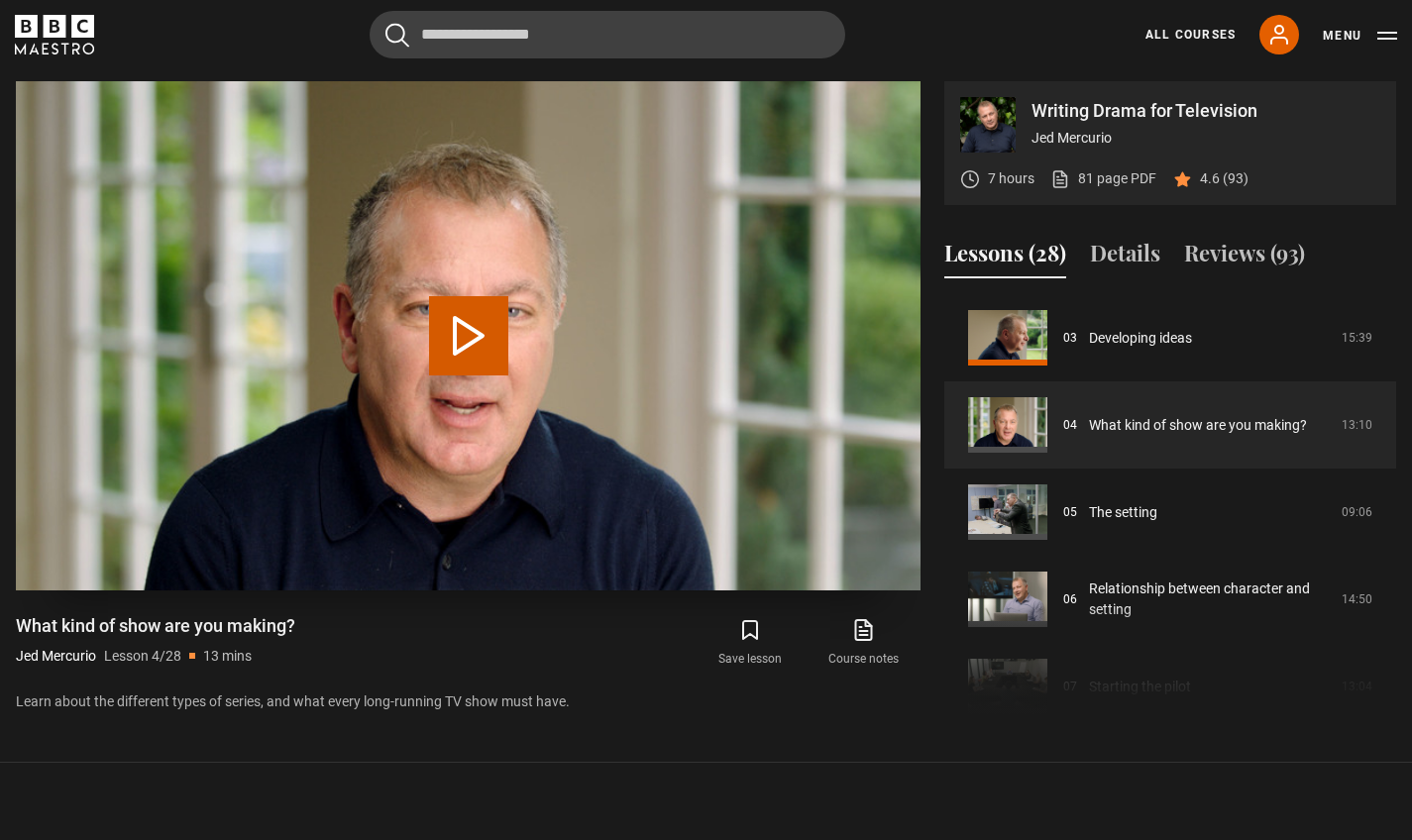 click on "Play Lesson What kind of show are you making?" at bounding box center (469, 336) 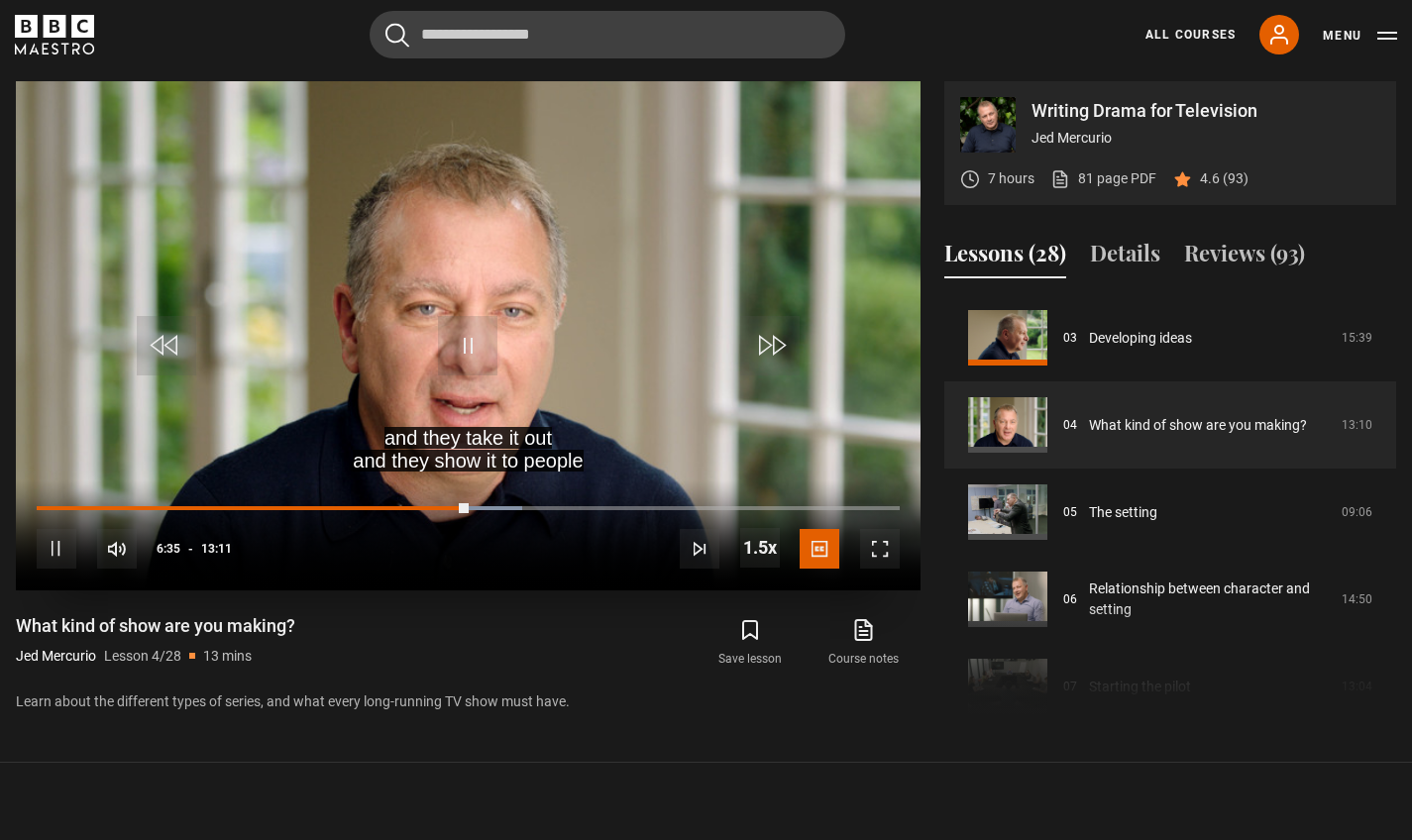 click at bounding box center (880, 549) 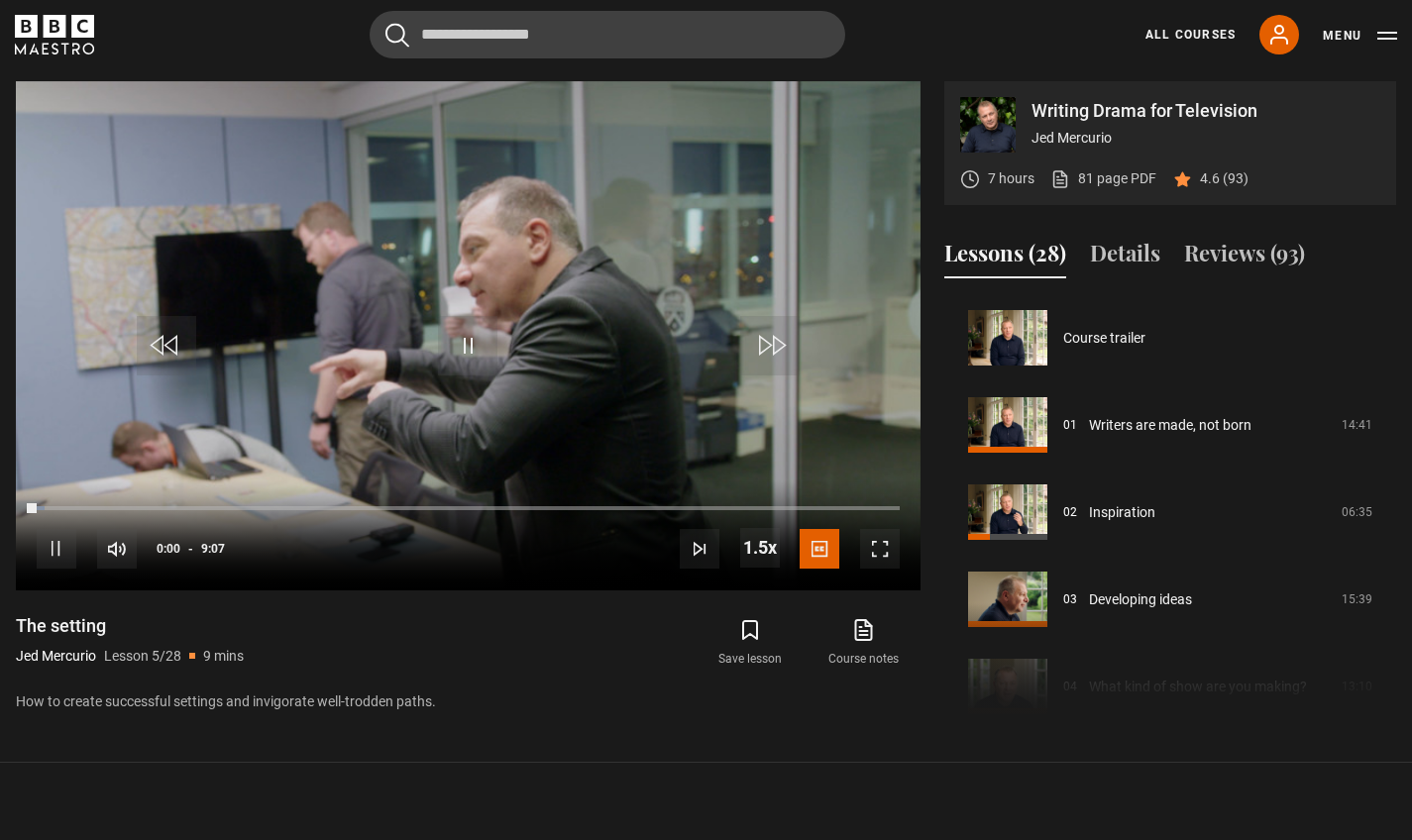 scroll, scrollTop: 881, scrollLeft: 0, axis: vertical 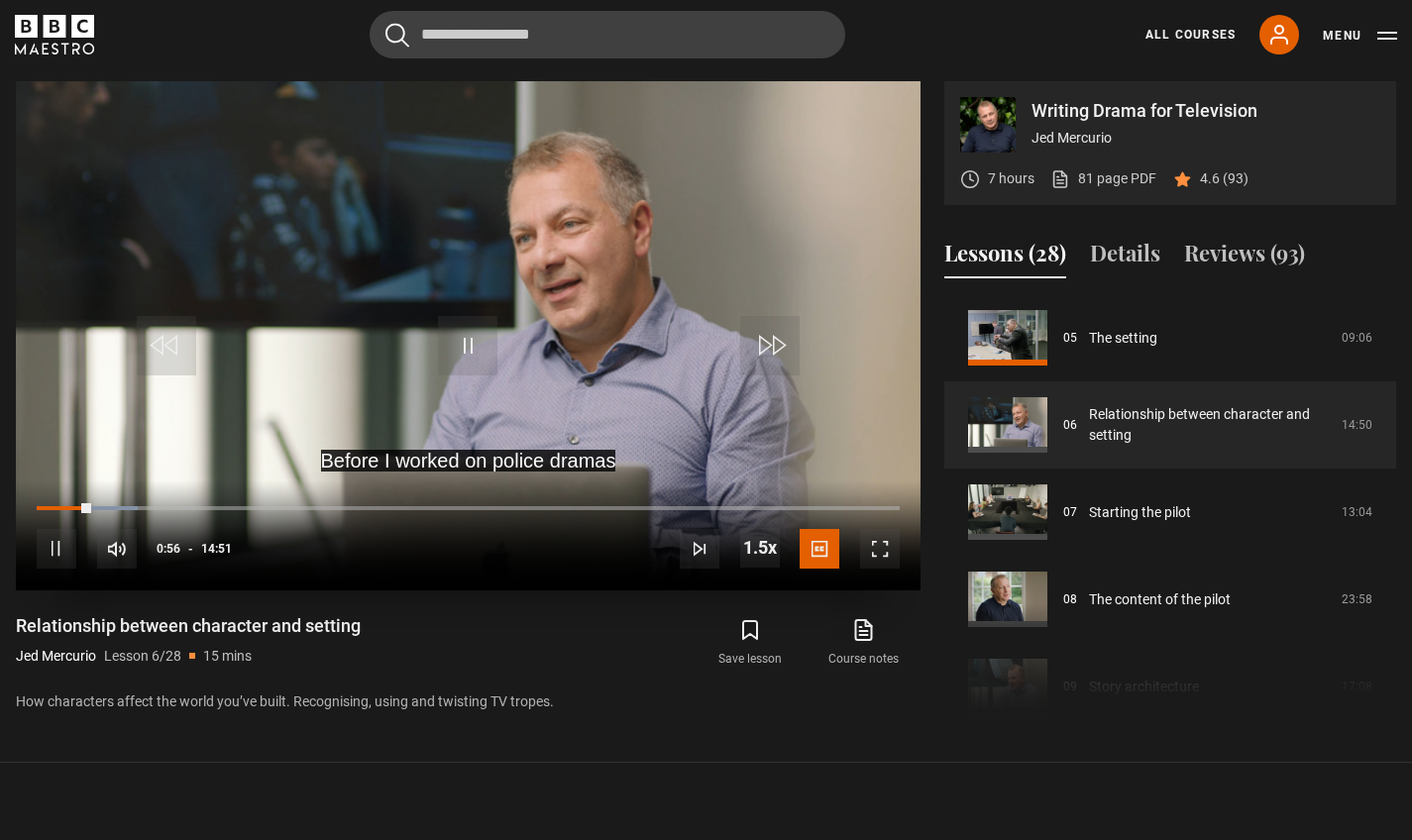 click at bounding box center [880, 549] 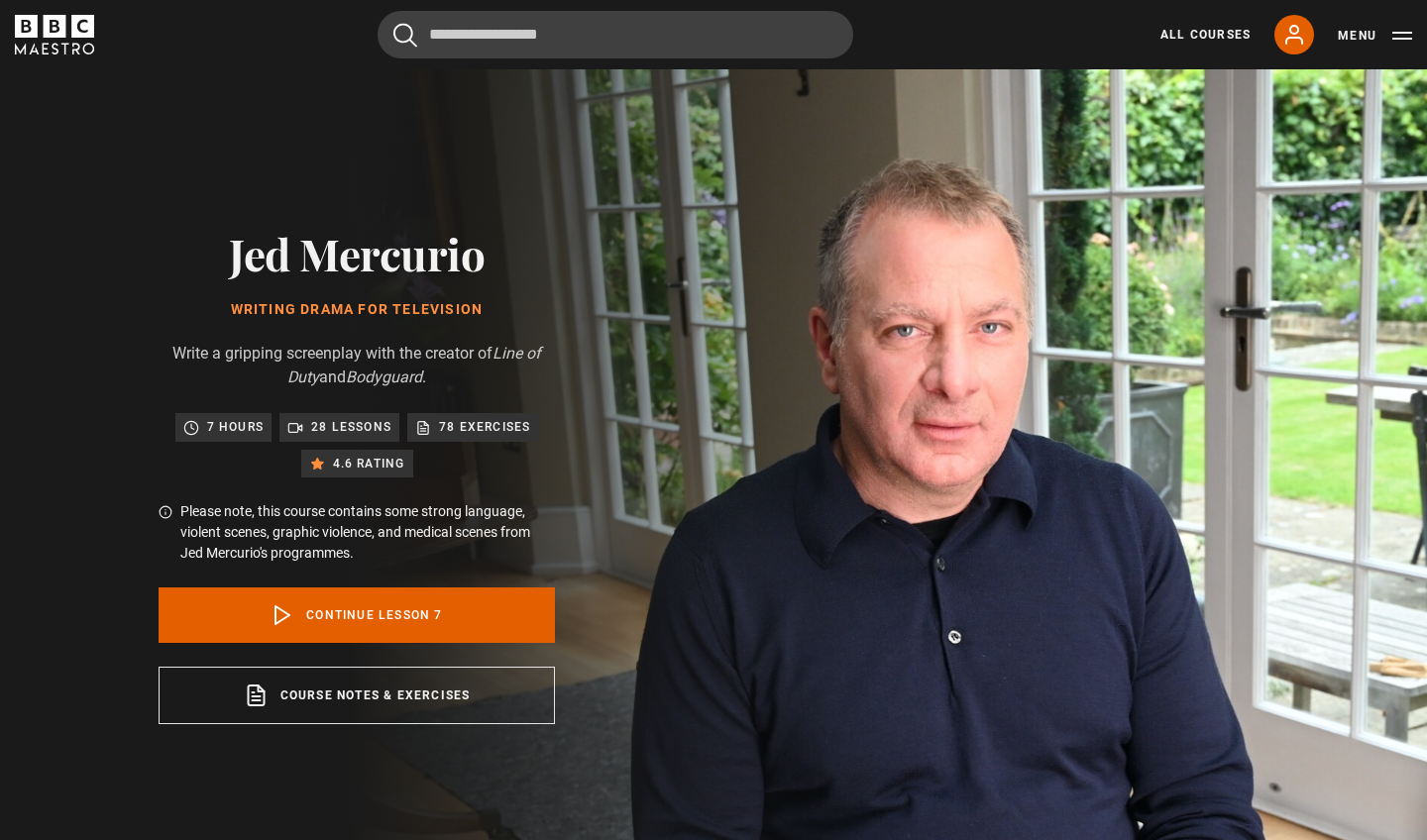 scroll, scrollTop: 881, scrollLeft: 0, axis: vertical 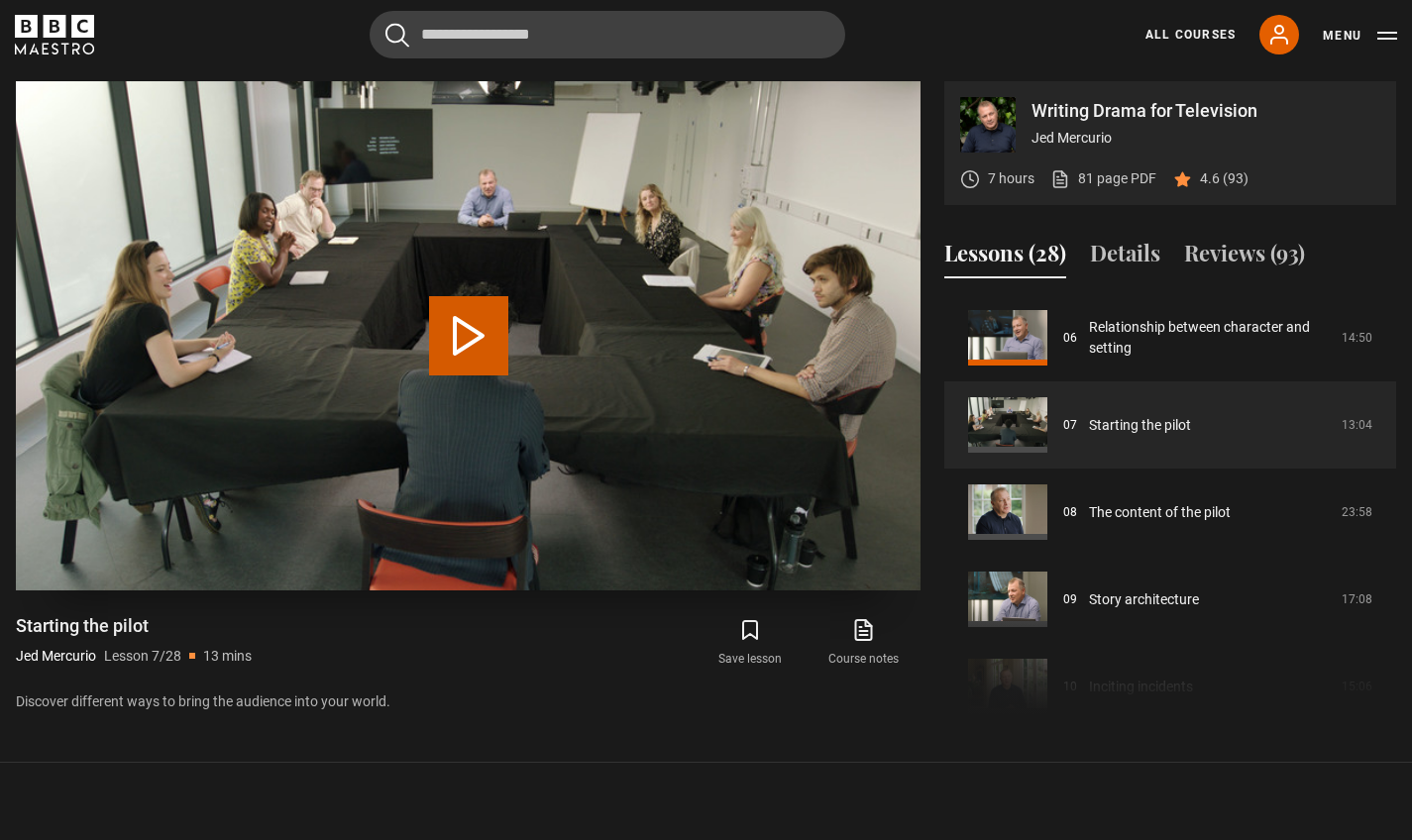 click on "Play Lesson Starting the pilot" at bounding box center (469, 336) 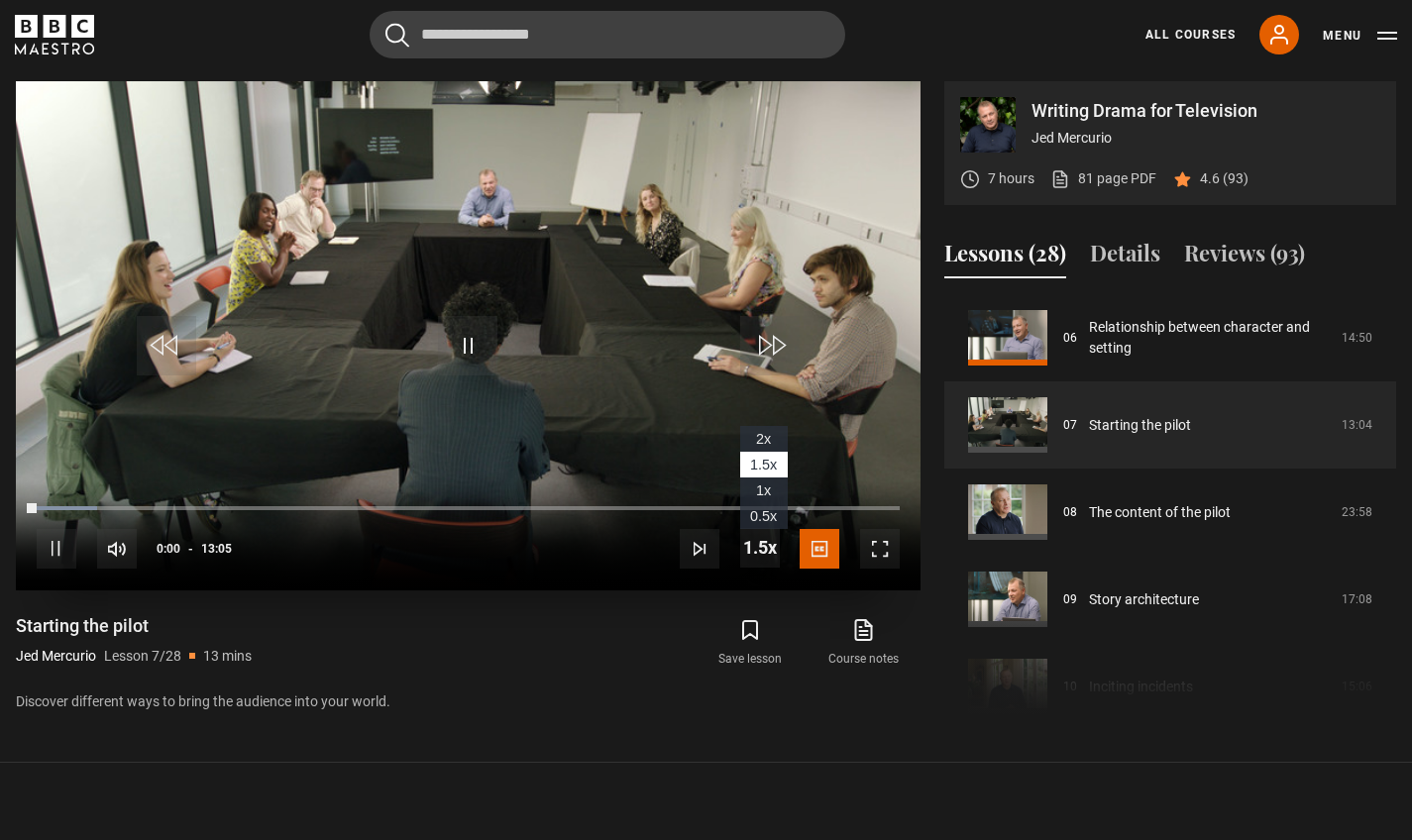 click at bounding box center [760, 548] 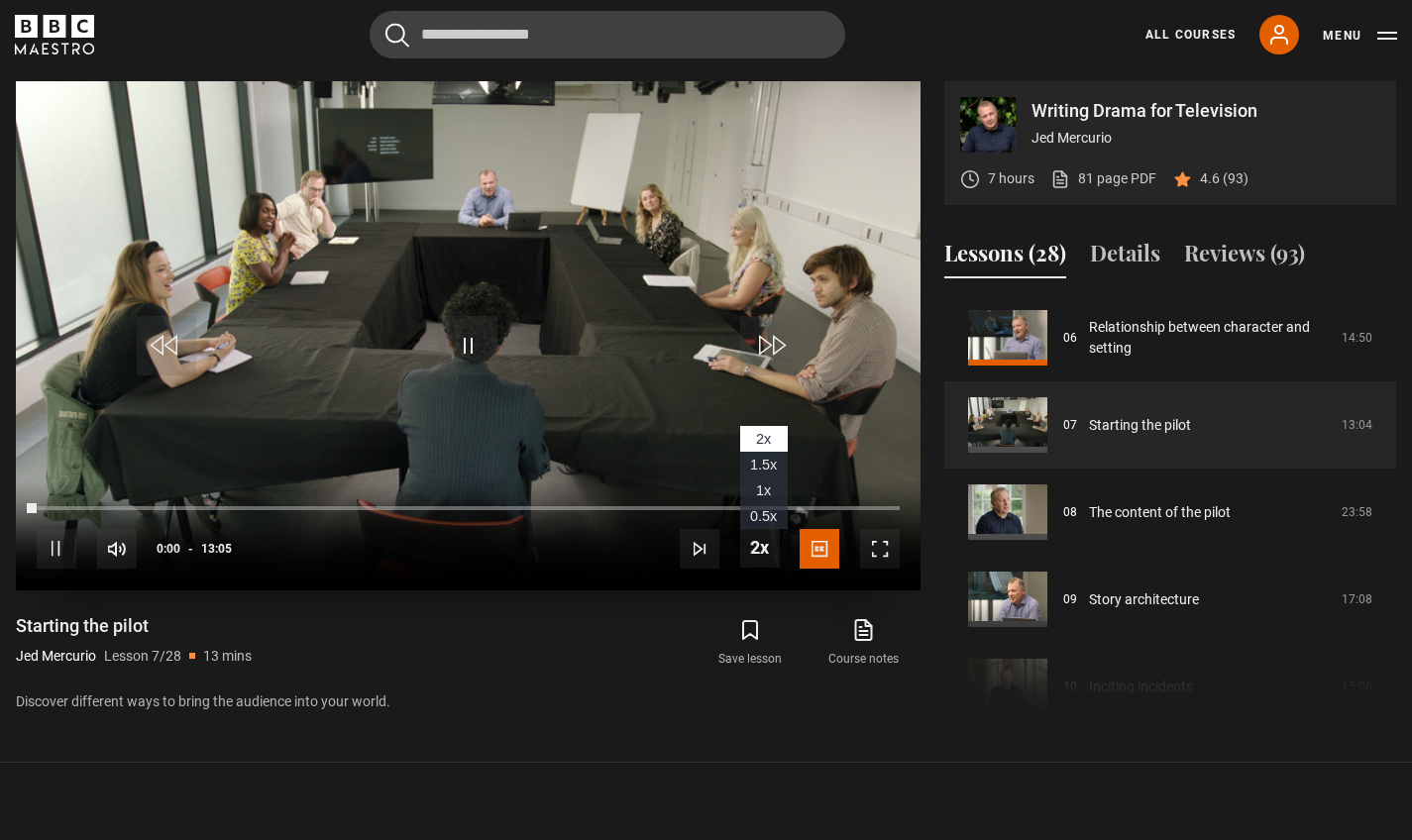 click at bounding box center (760, 548) 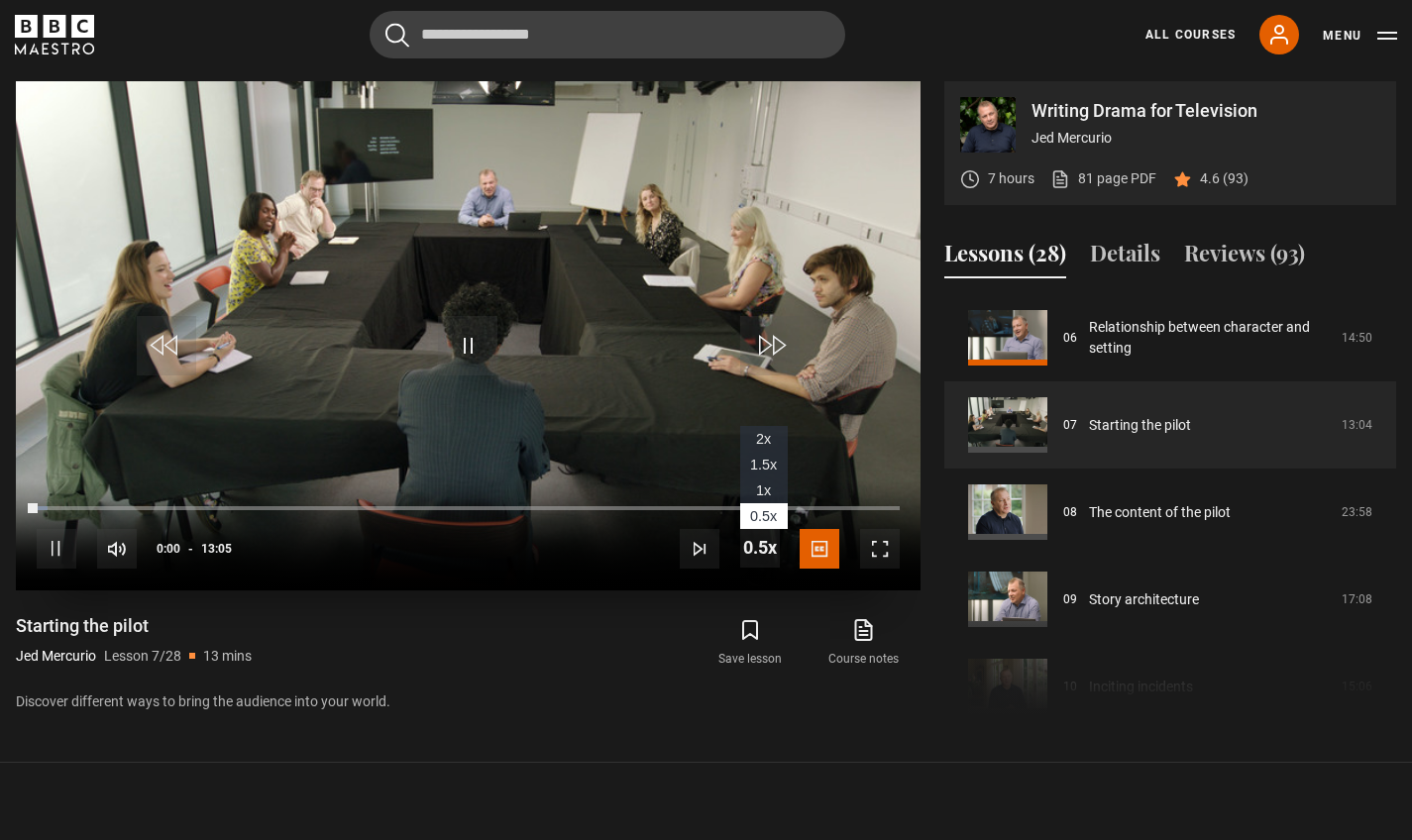 click at bounding box center (760, 548) 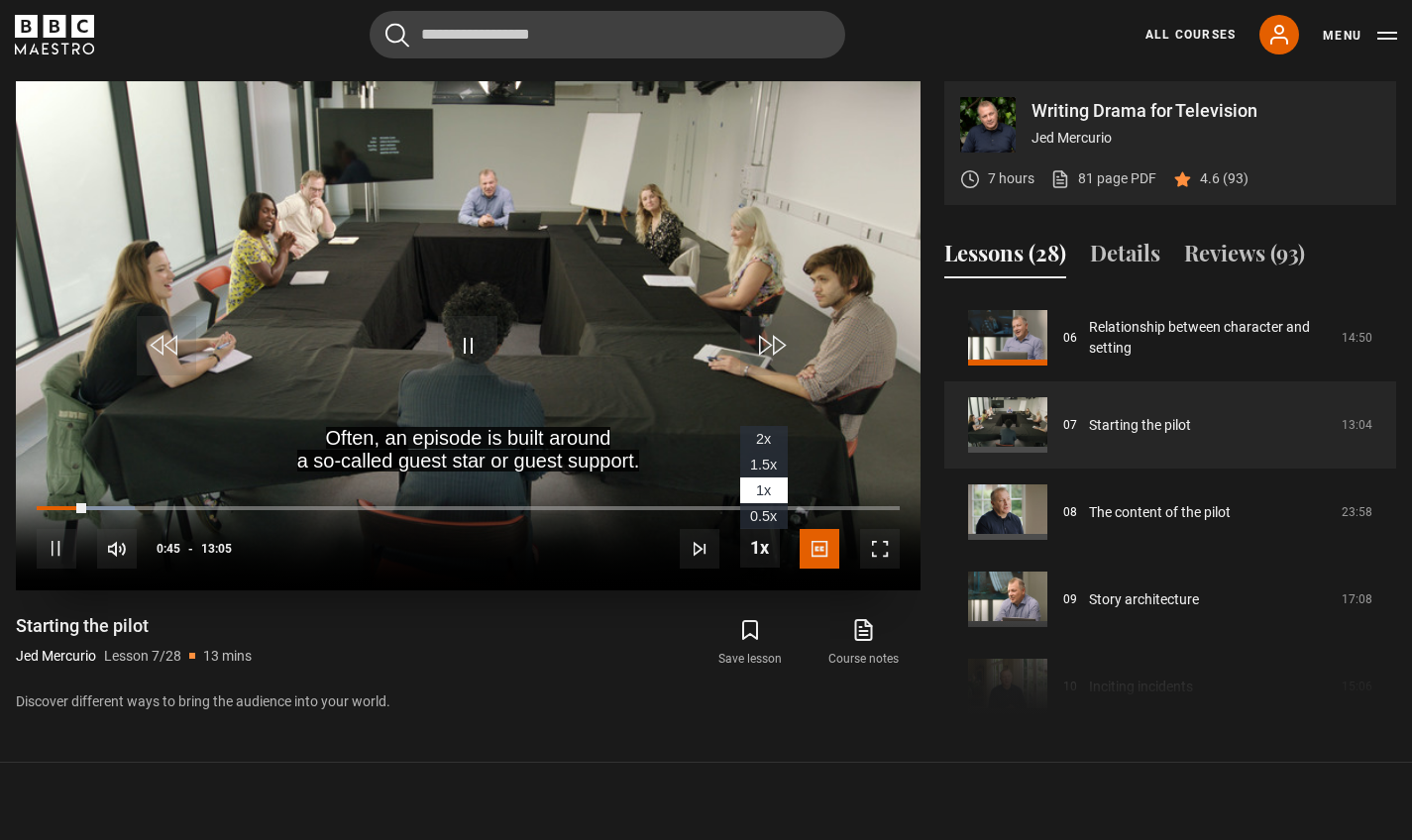 click at bounding box center [760, 548] 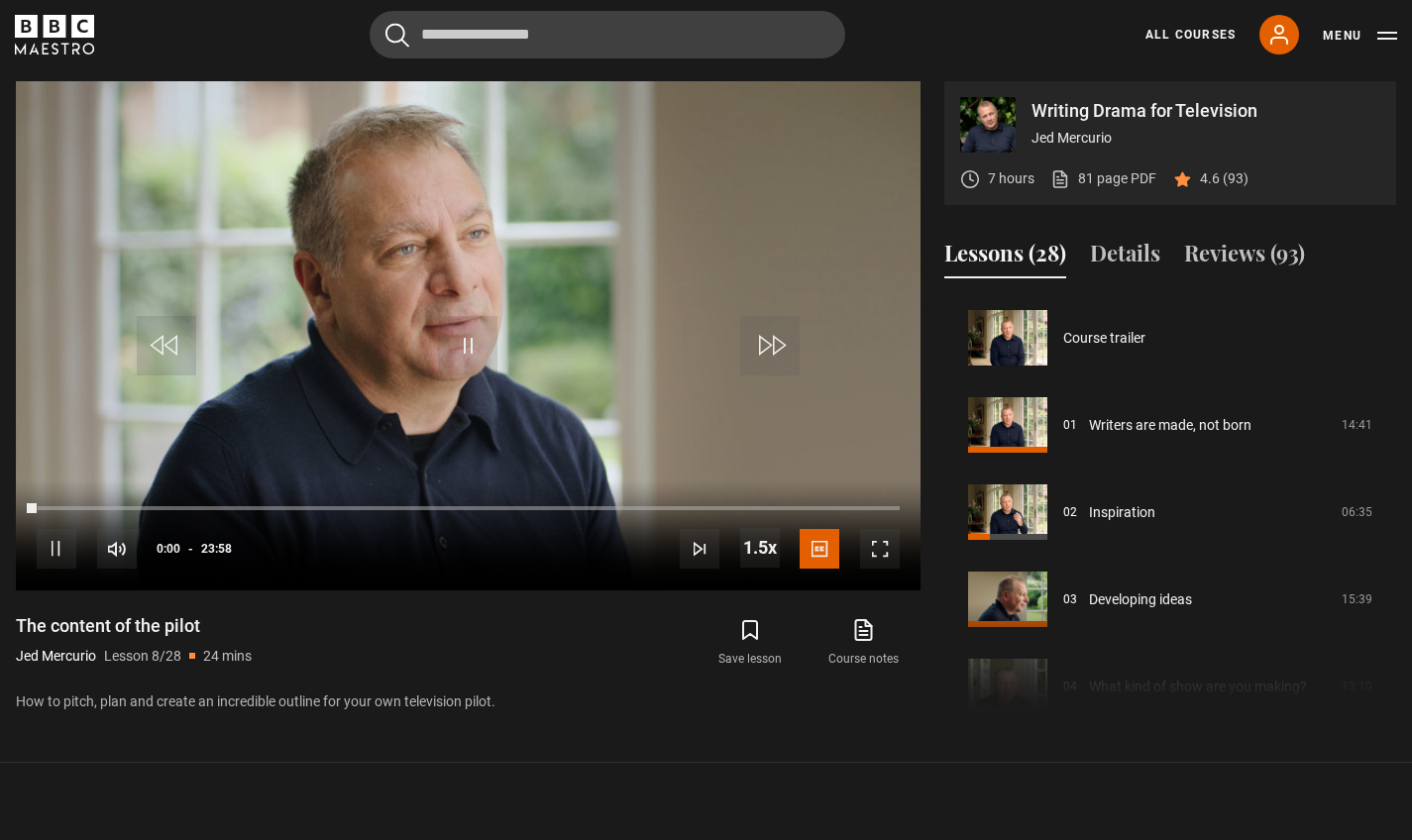 scroll, scrollTop: 881, scrollLeft: 0, axis: vertical 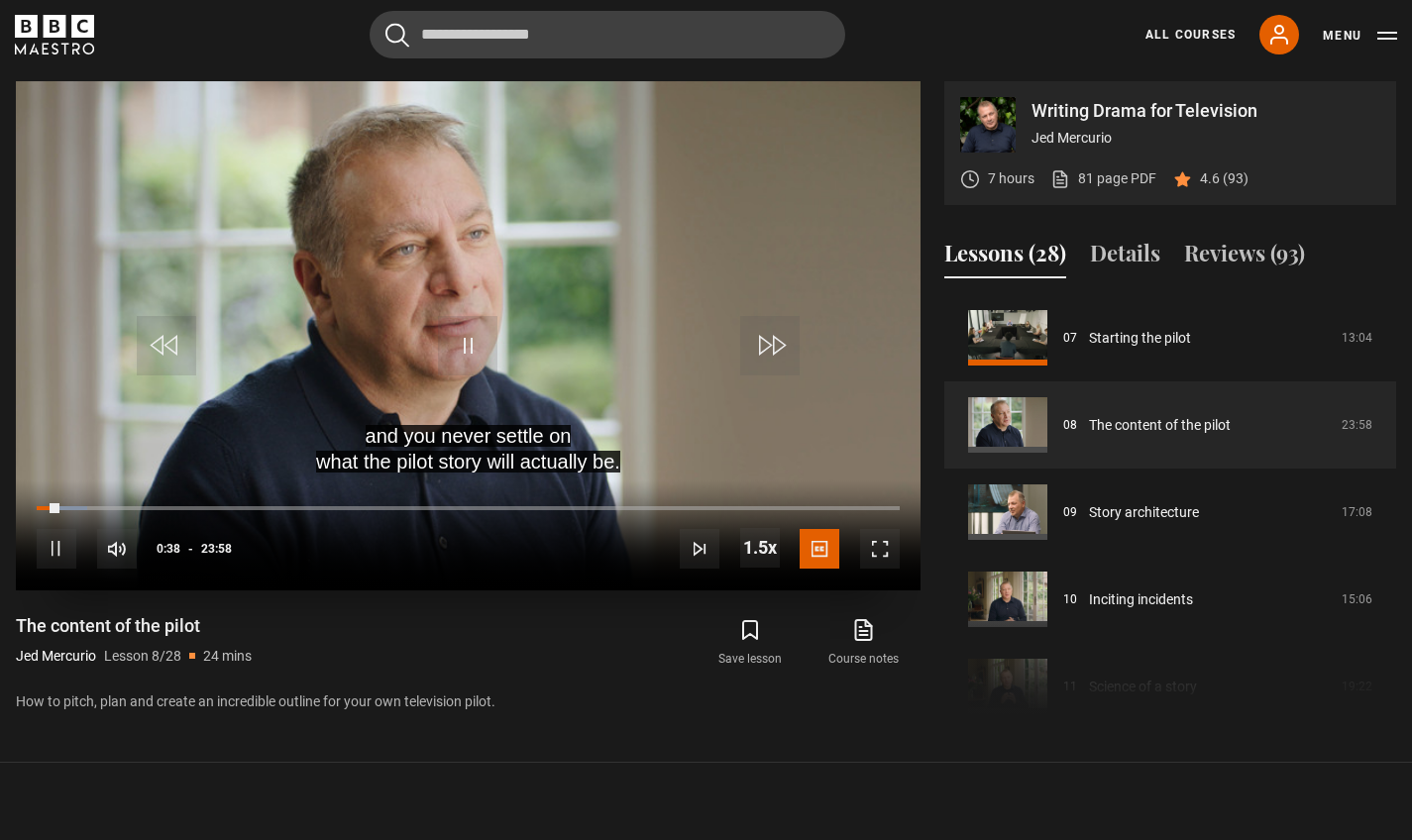 click at bounding box center [468, 346] 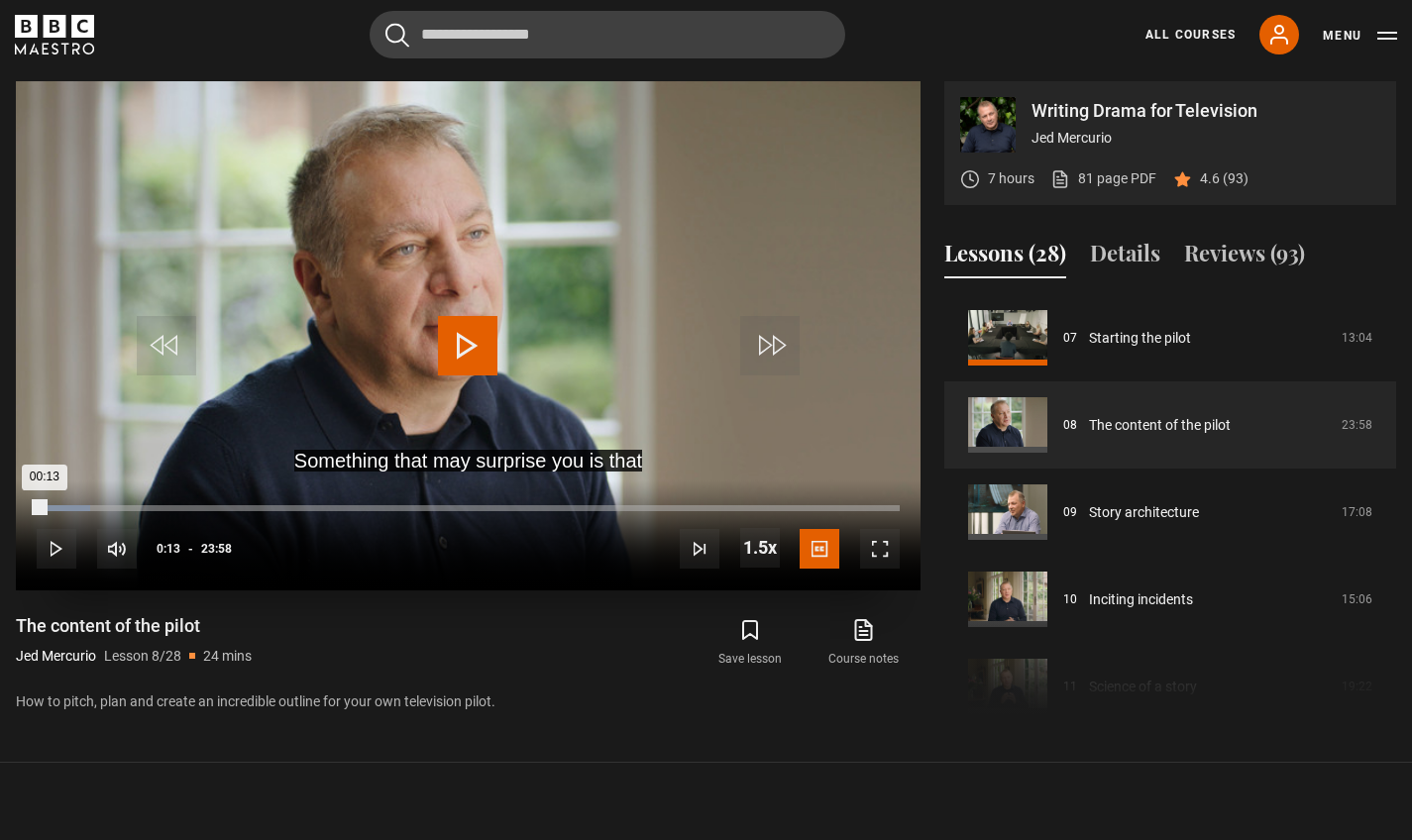 click on "Loaded :  6.25% 00:13 00:13" at bounding box center [468, 508] 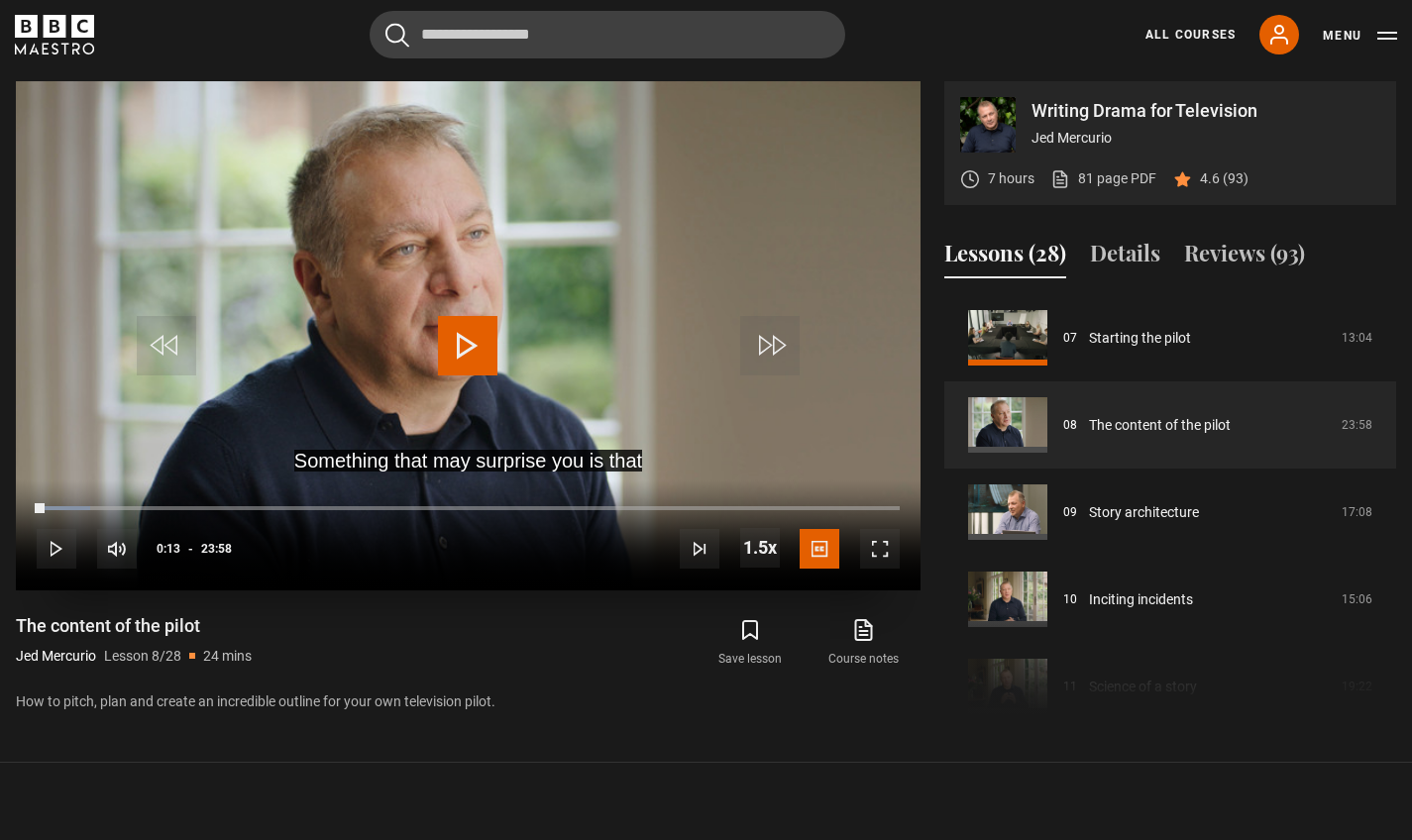 click at bounding box center [468, 346] 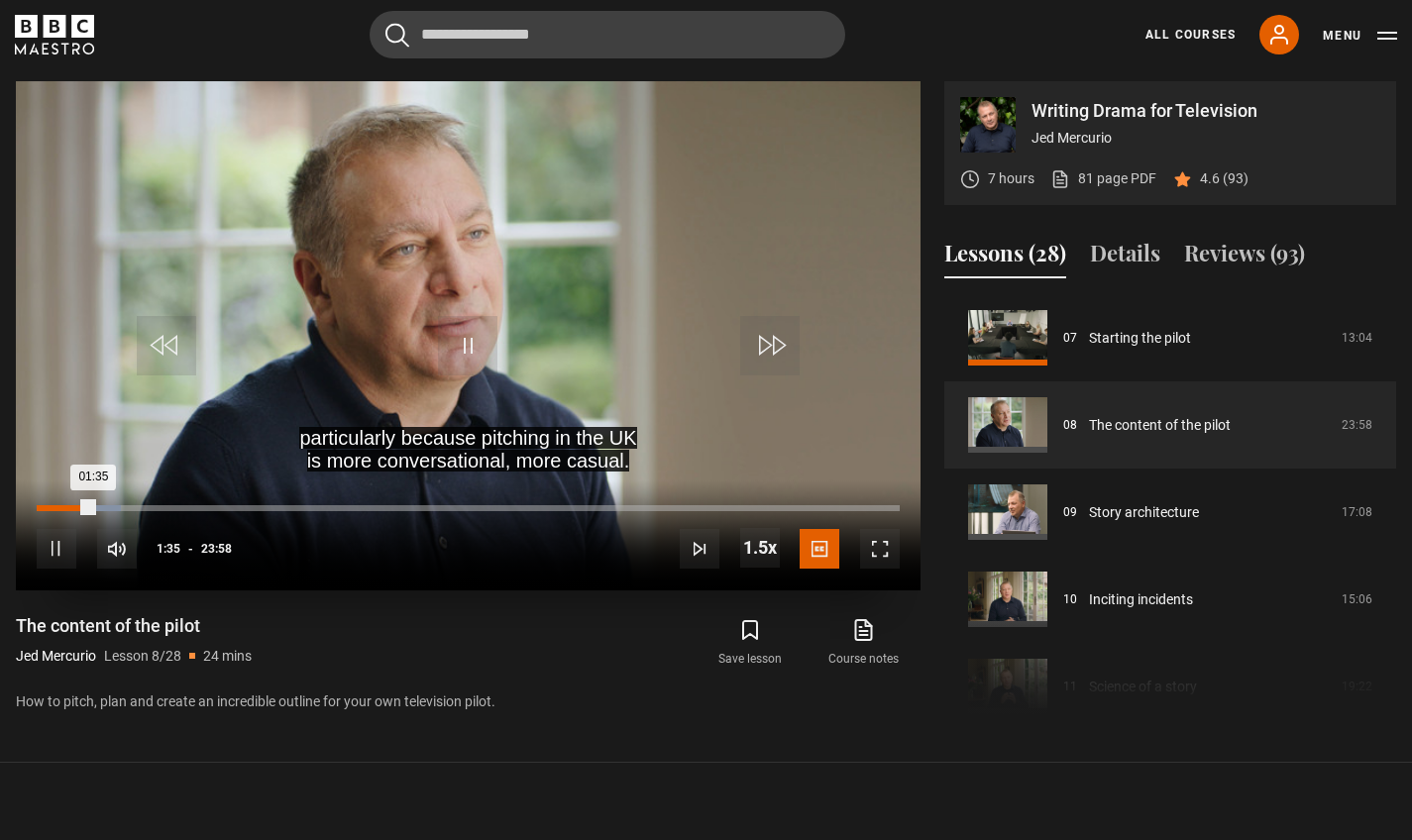 click on "01:35" at bounding box center (65, 508) 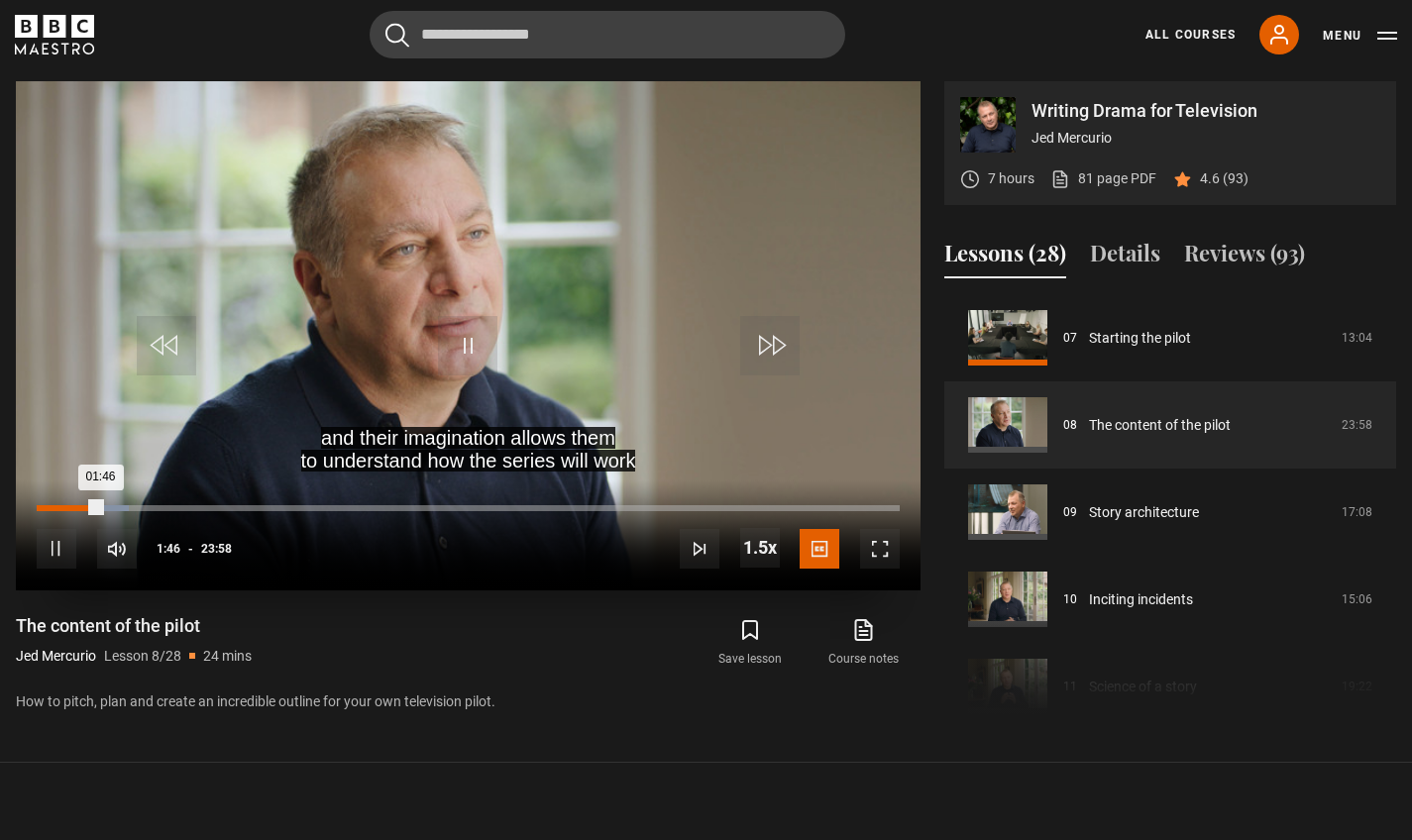 click on "01:46" at bounding box center [68, 508] 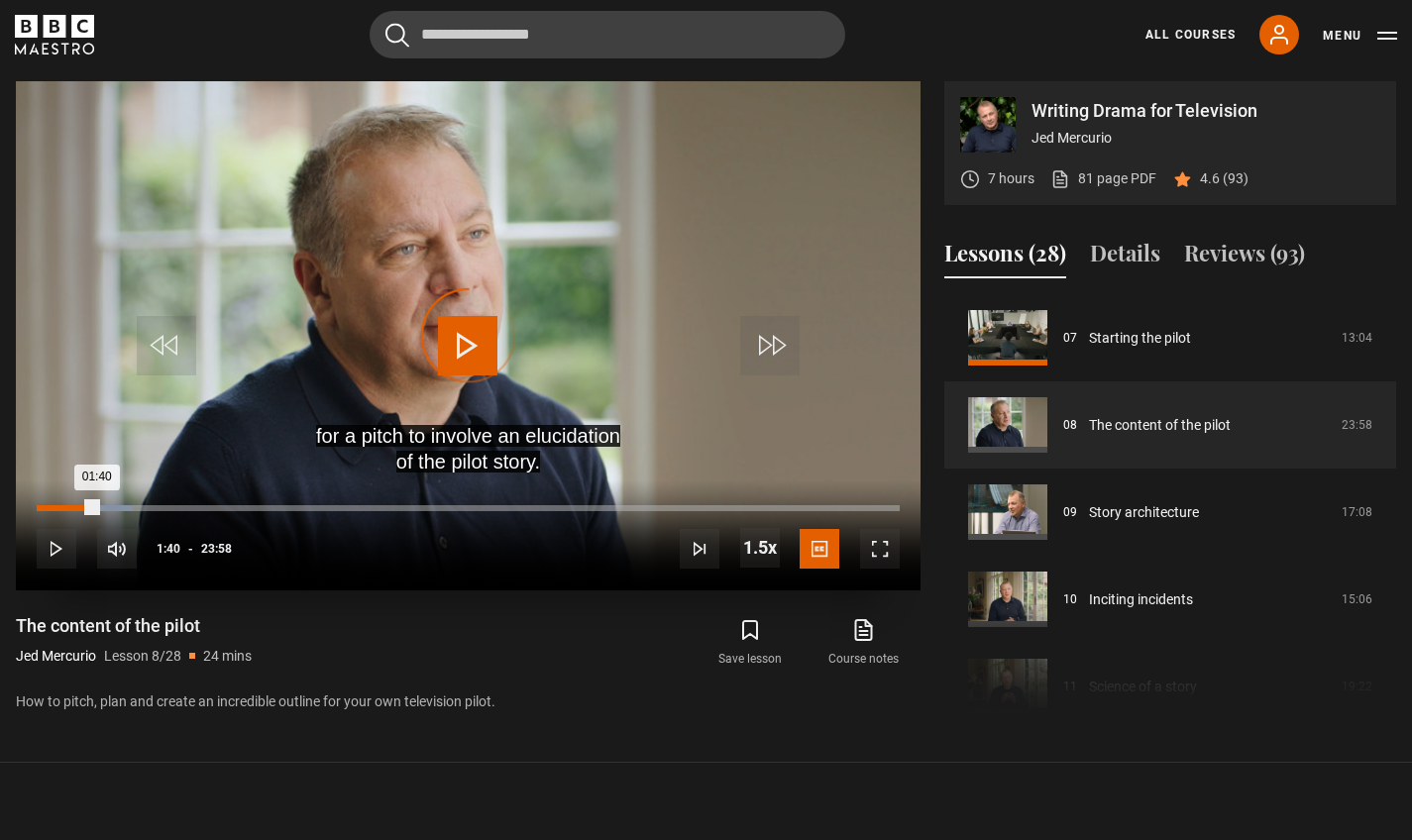 click on "01:40" at bounding box center (66, 508) 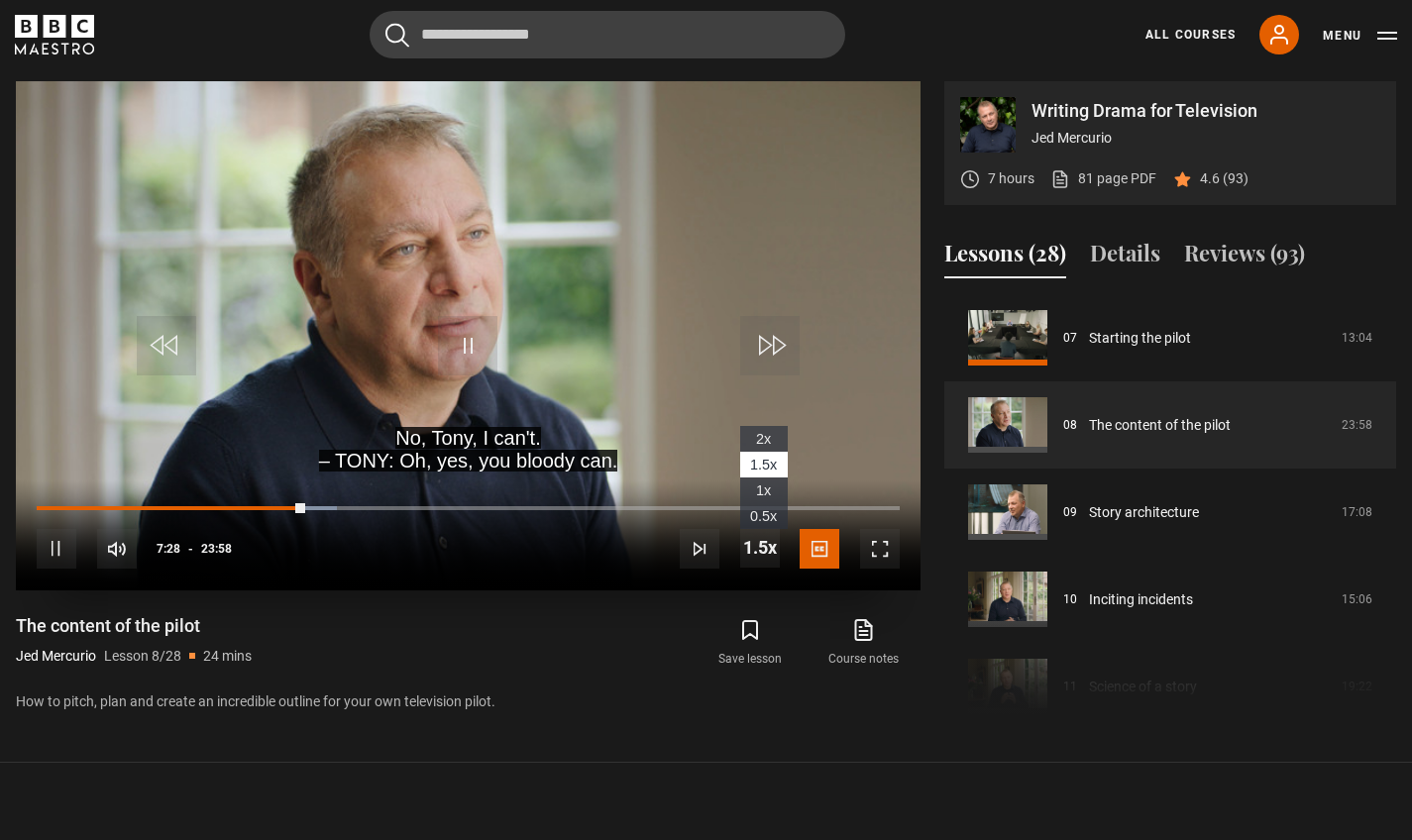 click at bounding box center (760, 548) 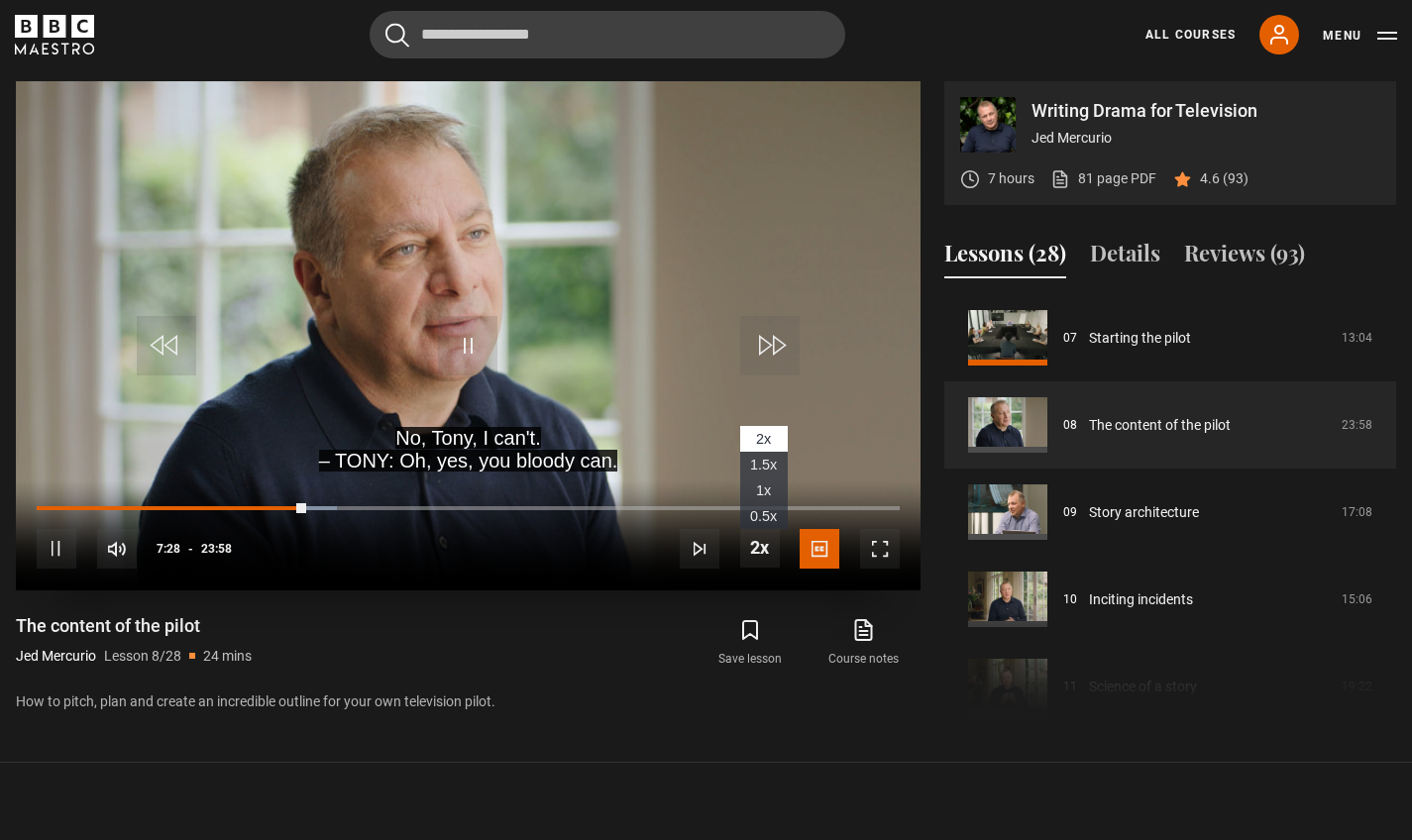 click at bounding box center (760, 548) 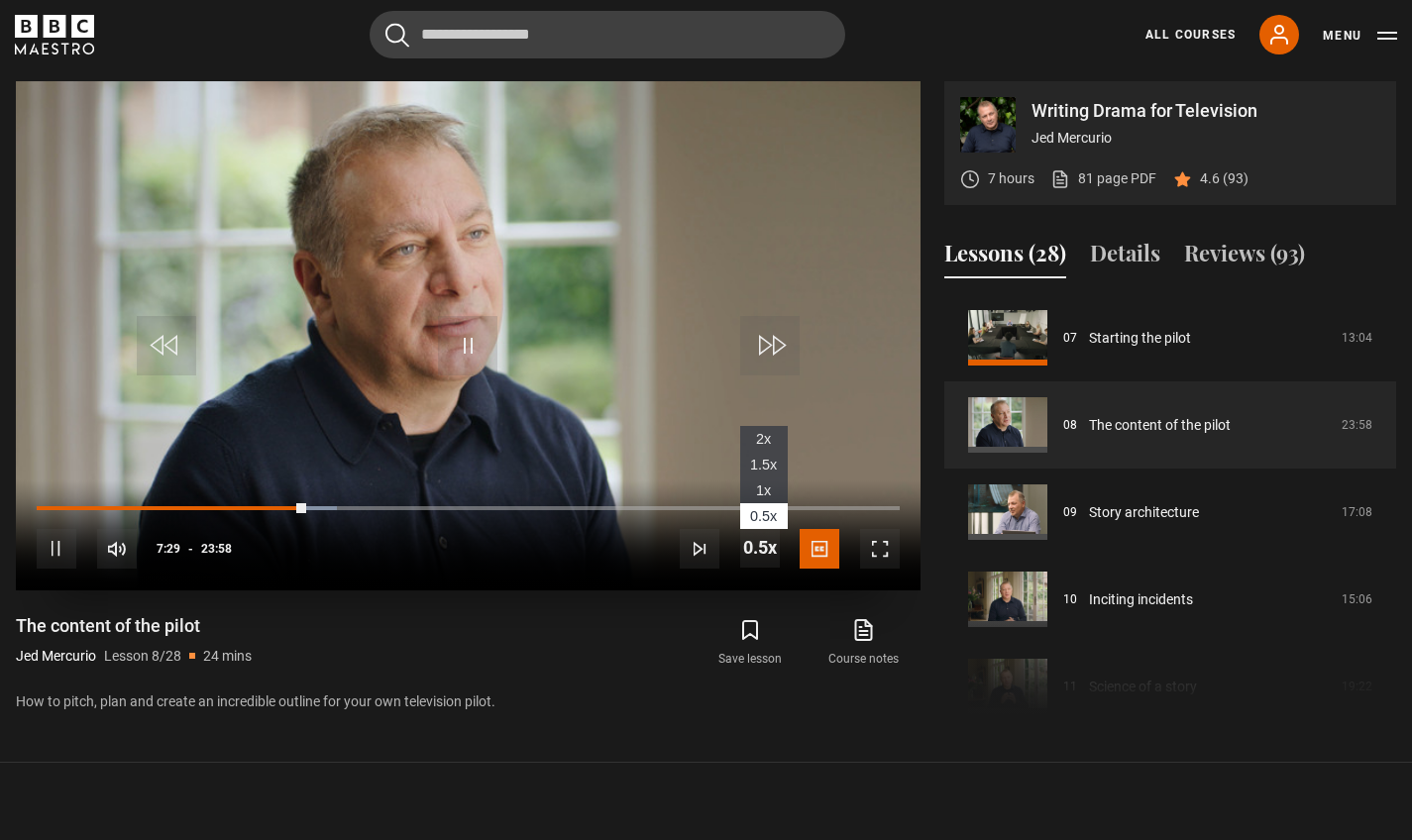 click at bounding box center [760, 548] 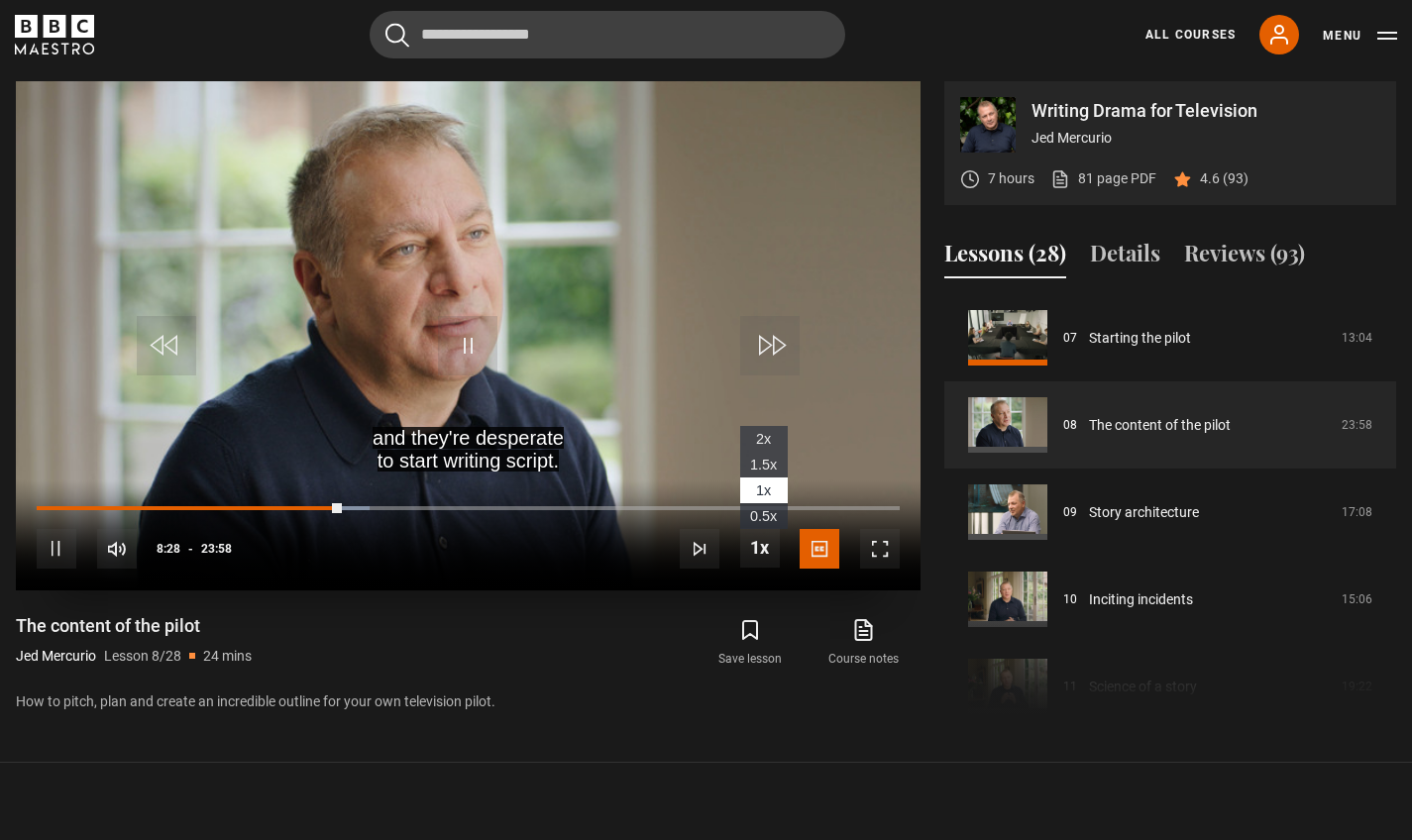 click at bounding box center (760, 548) 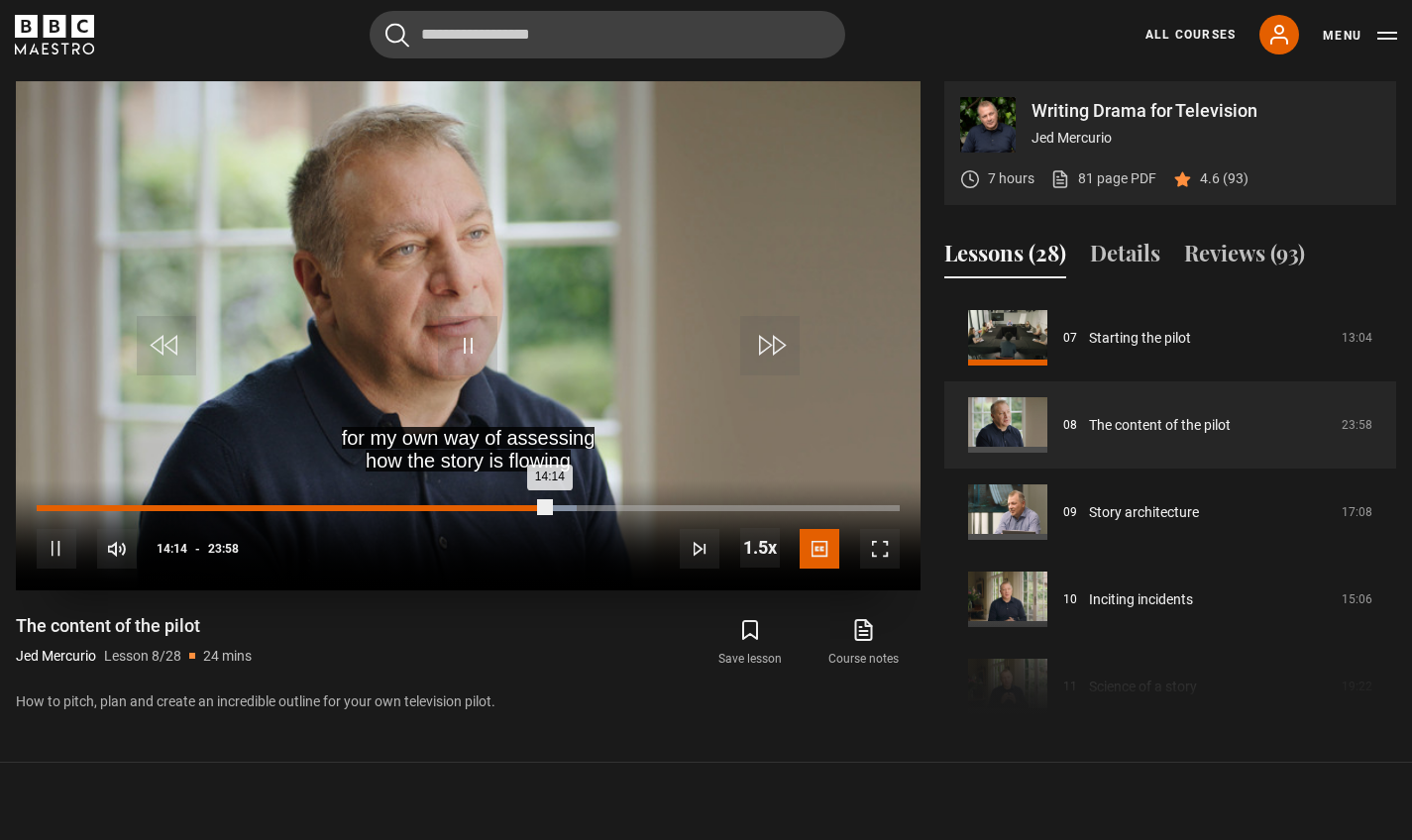 click on "14:14" at bounding box center (293, 508) 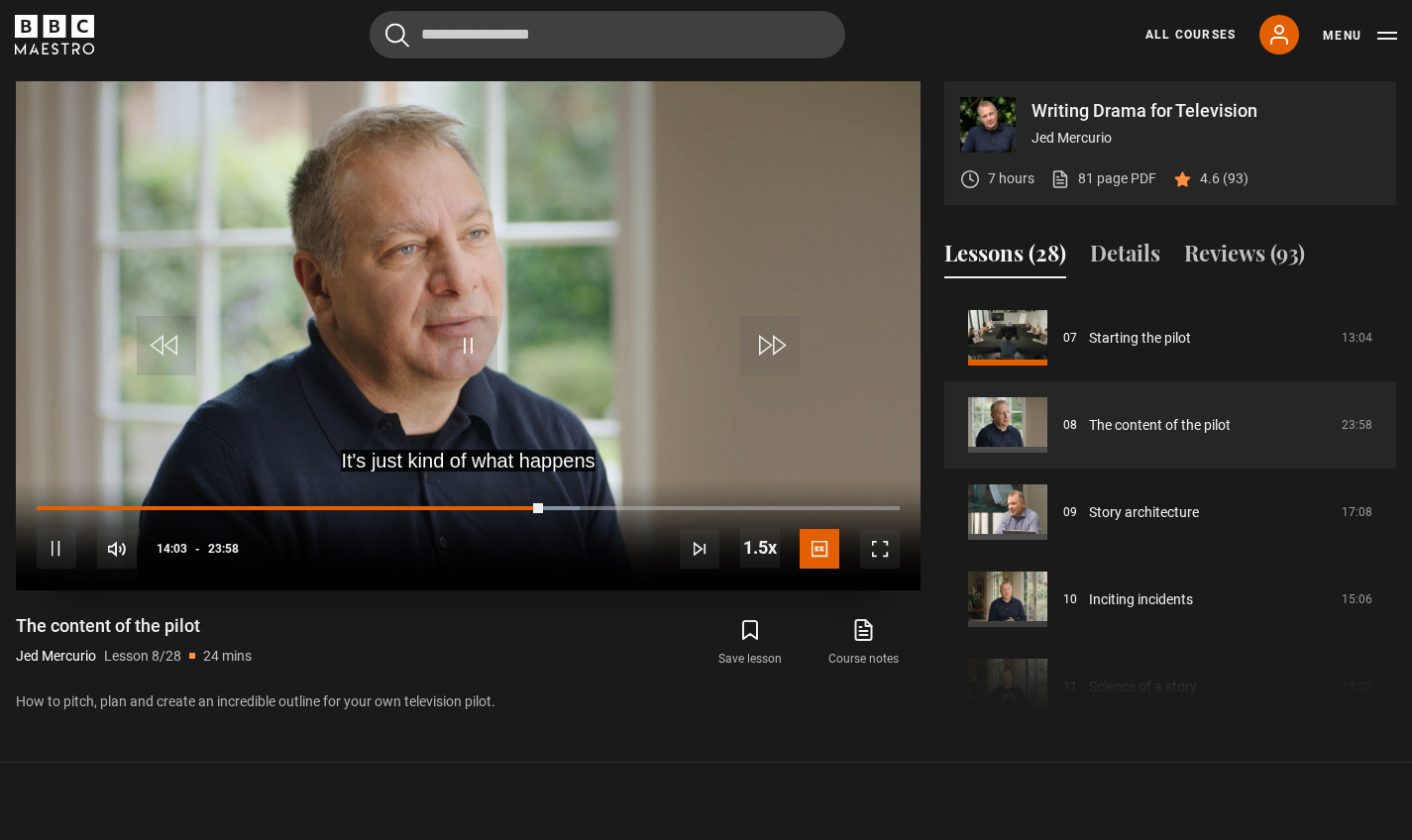 click at bounding box center (468, 346) 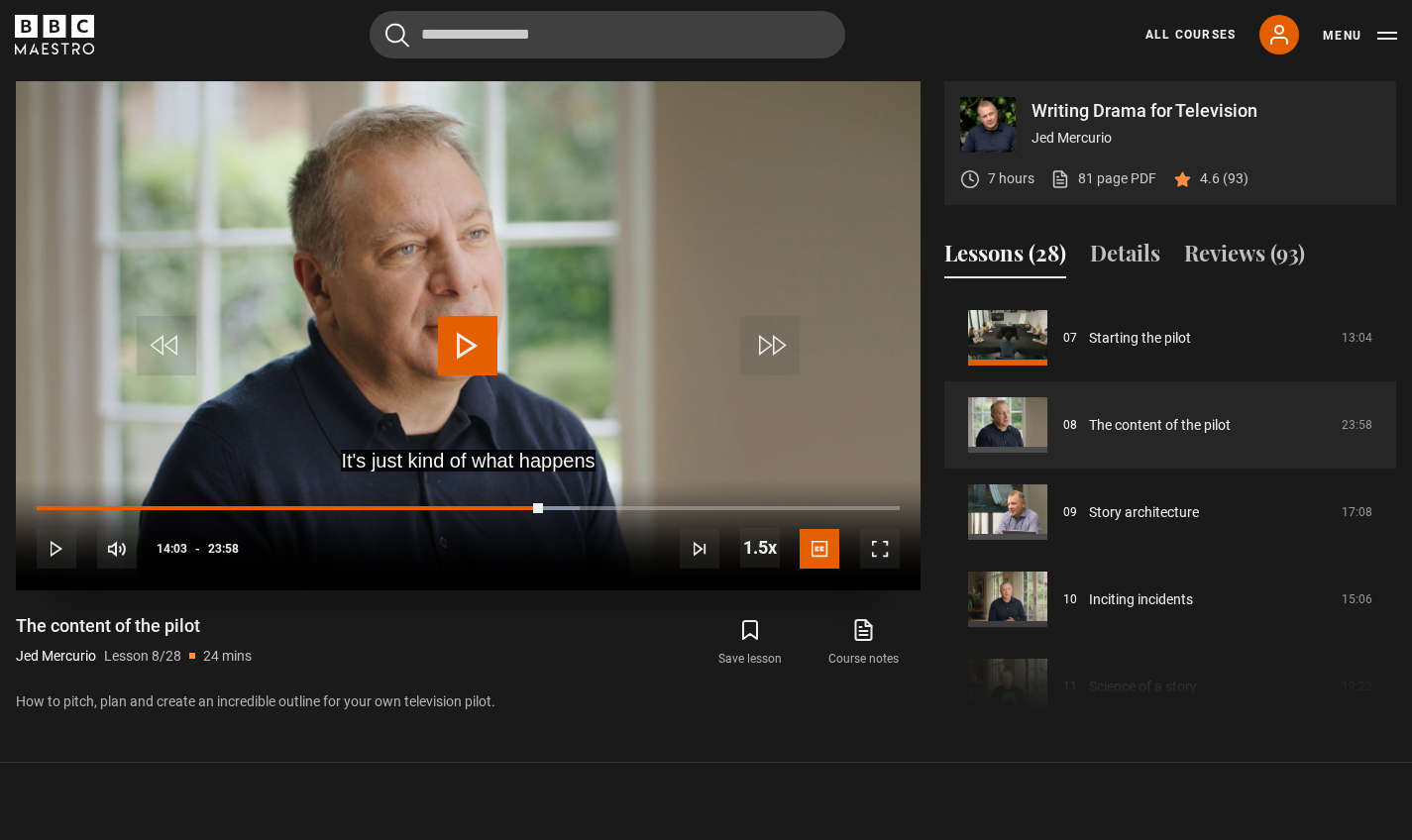 click at bounding box center (880, 549) 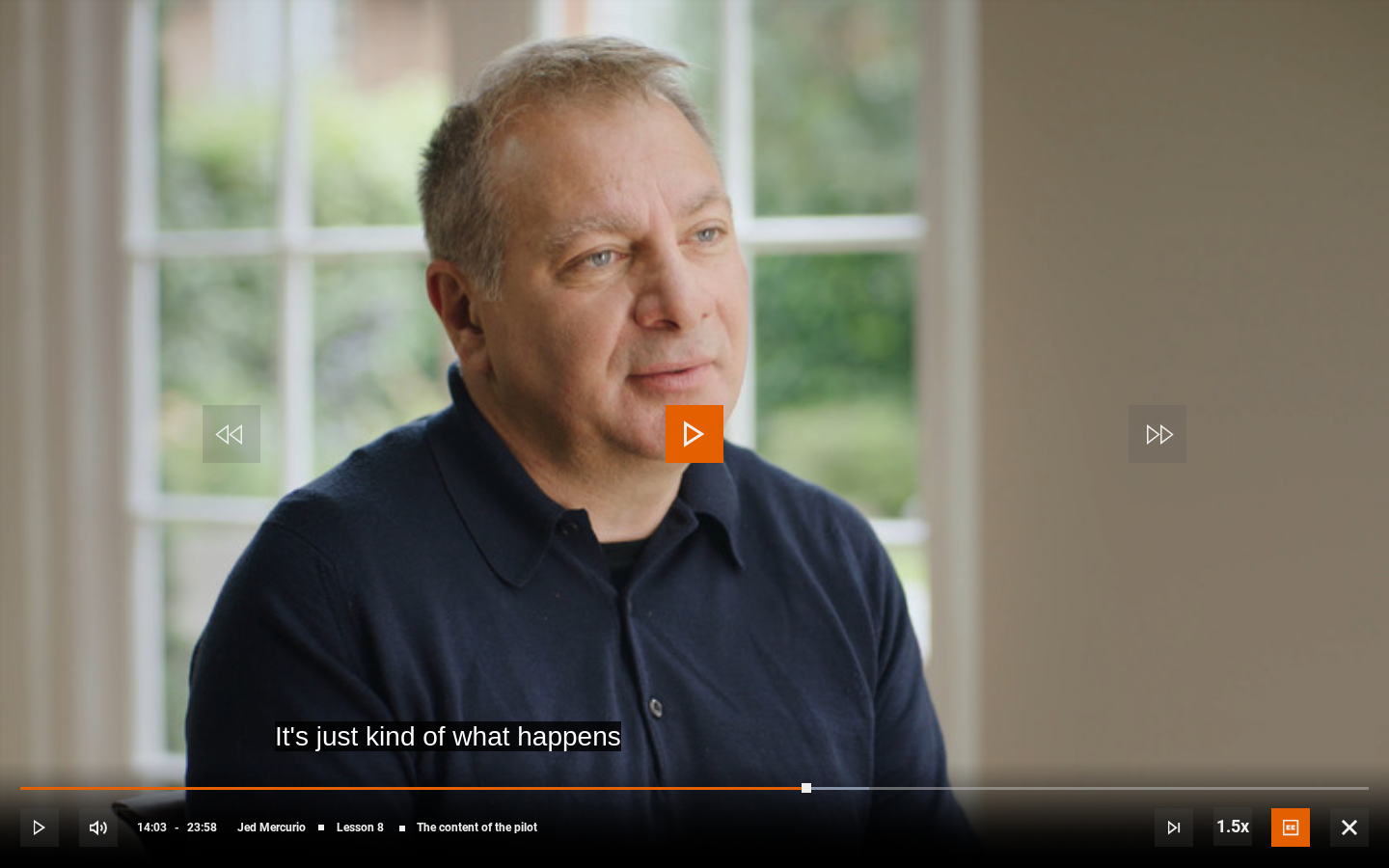 click at bounding box center [694, 434] 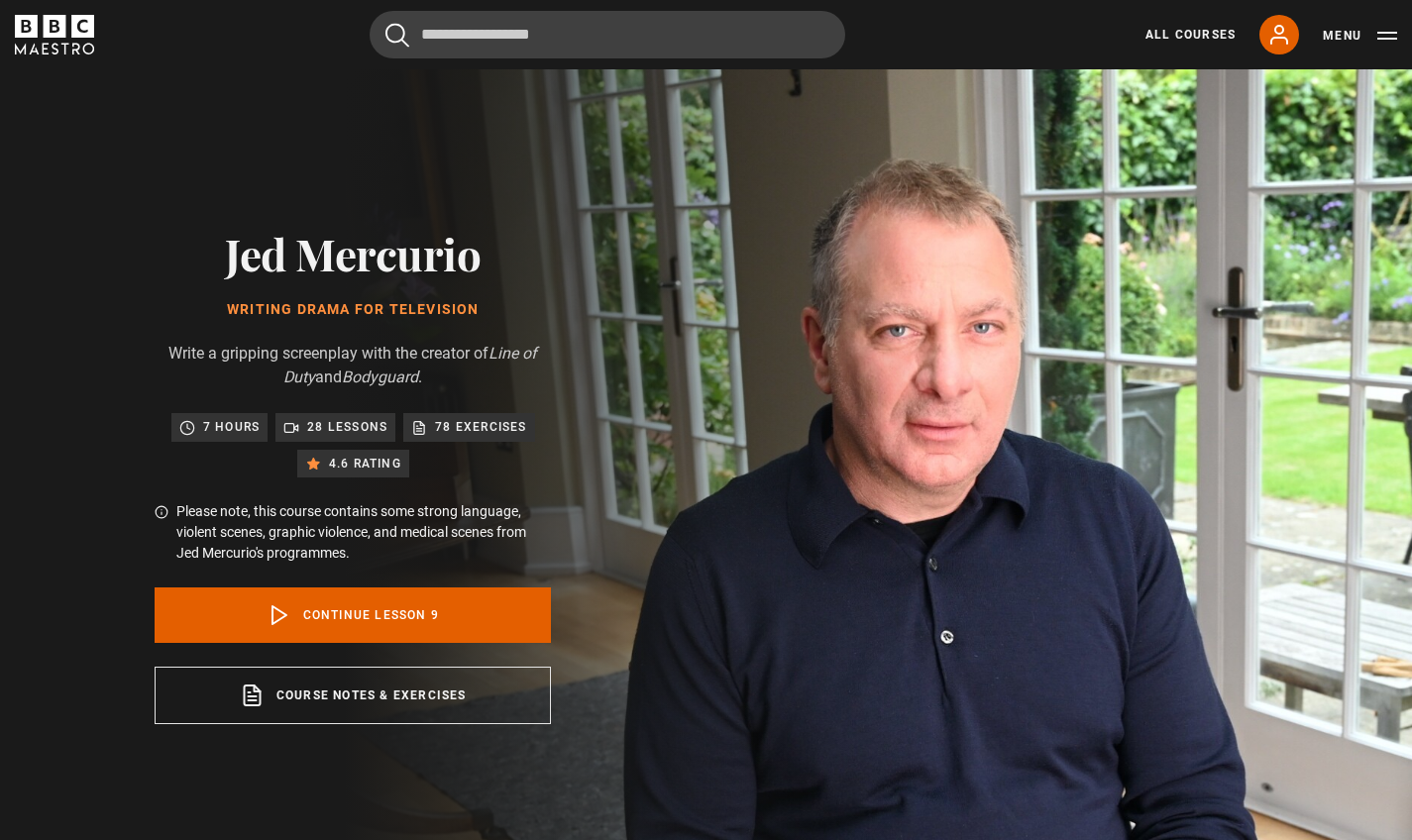 scroll, scrollTop: 881, scrollLeft: 0, axis: vertical 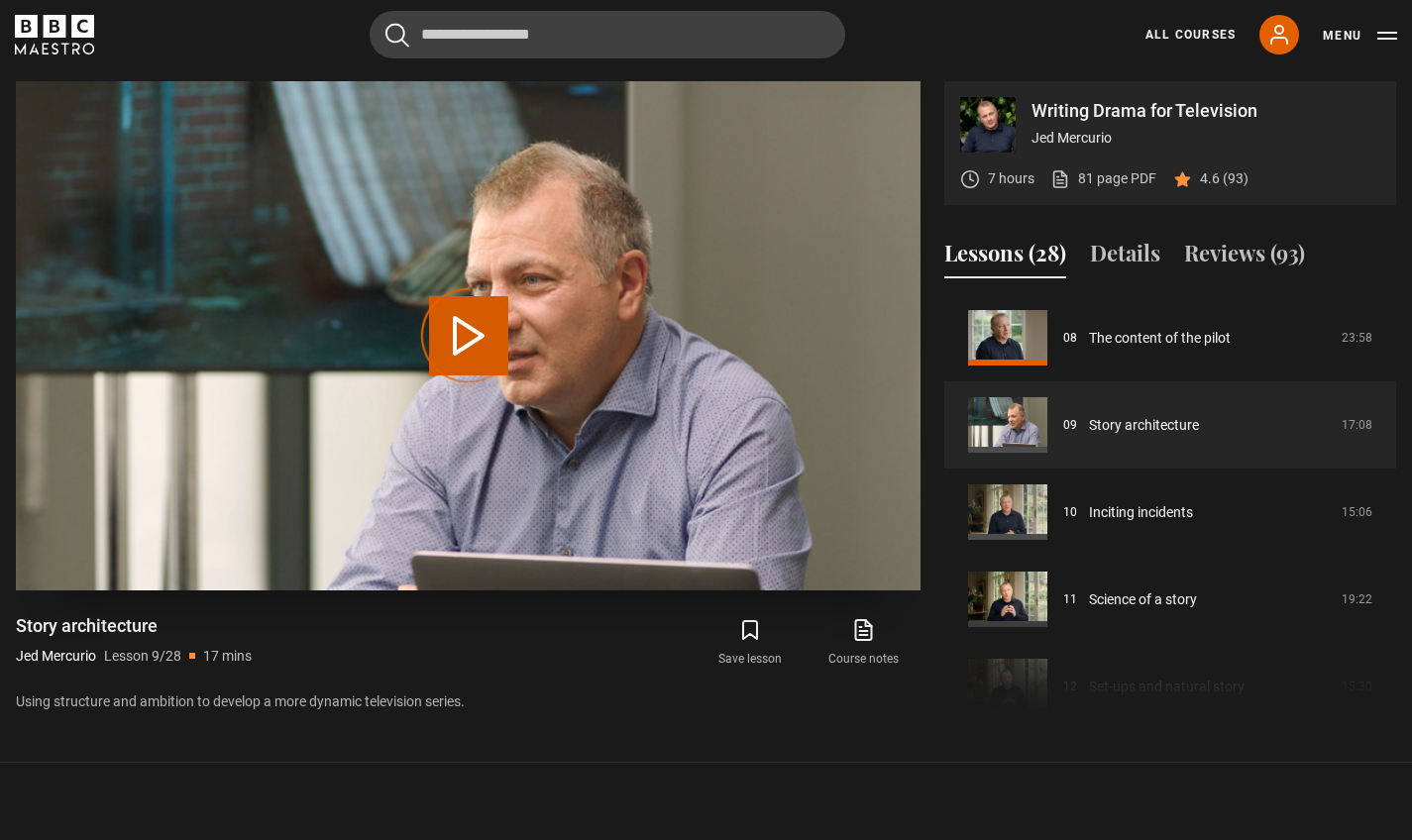 click on "Video Player is loading." at bounding box center [469, 336] 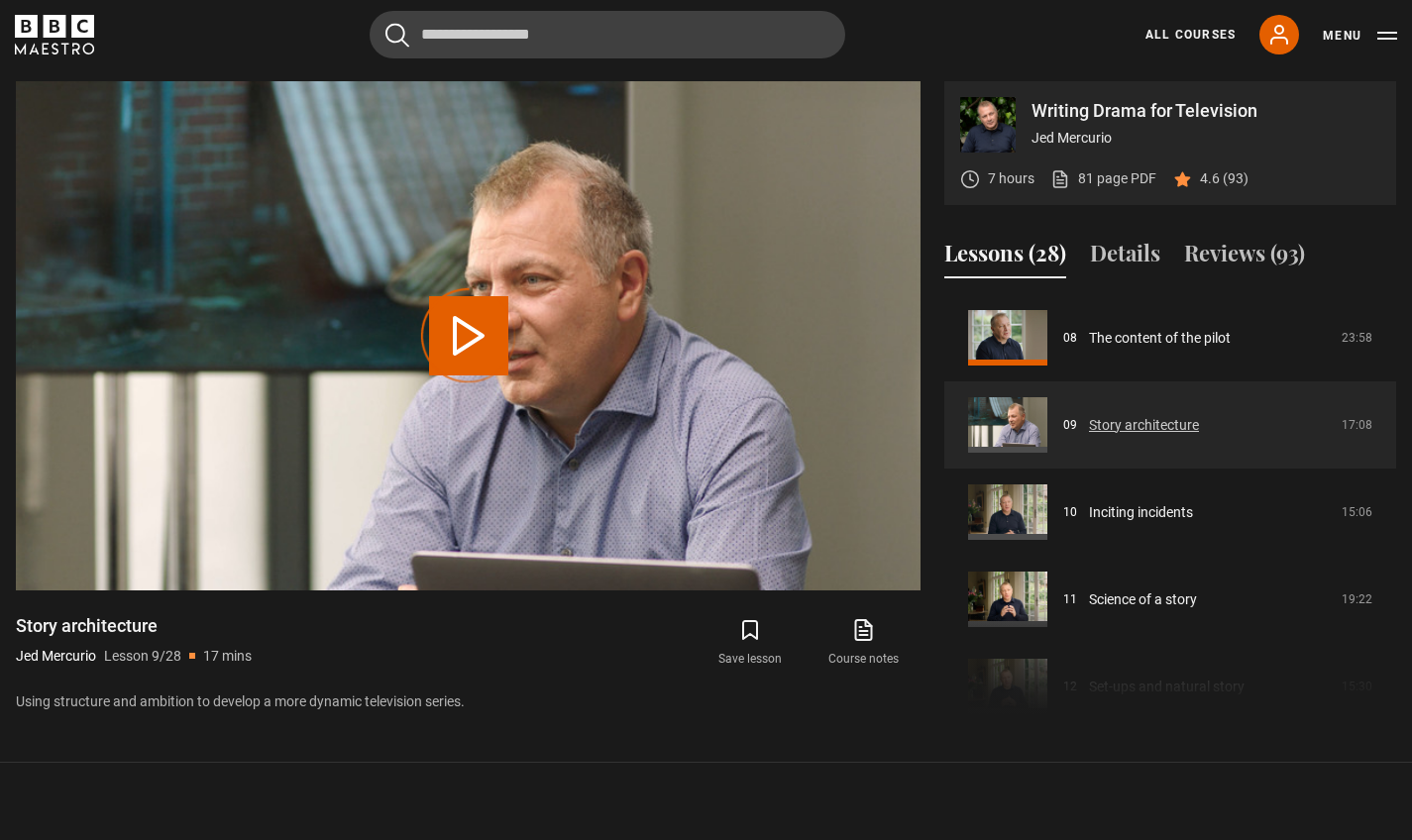 click on "Story architecture" at bounding box center [1143, 425] 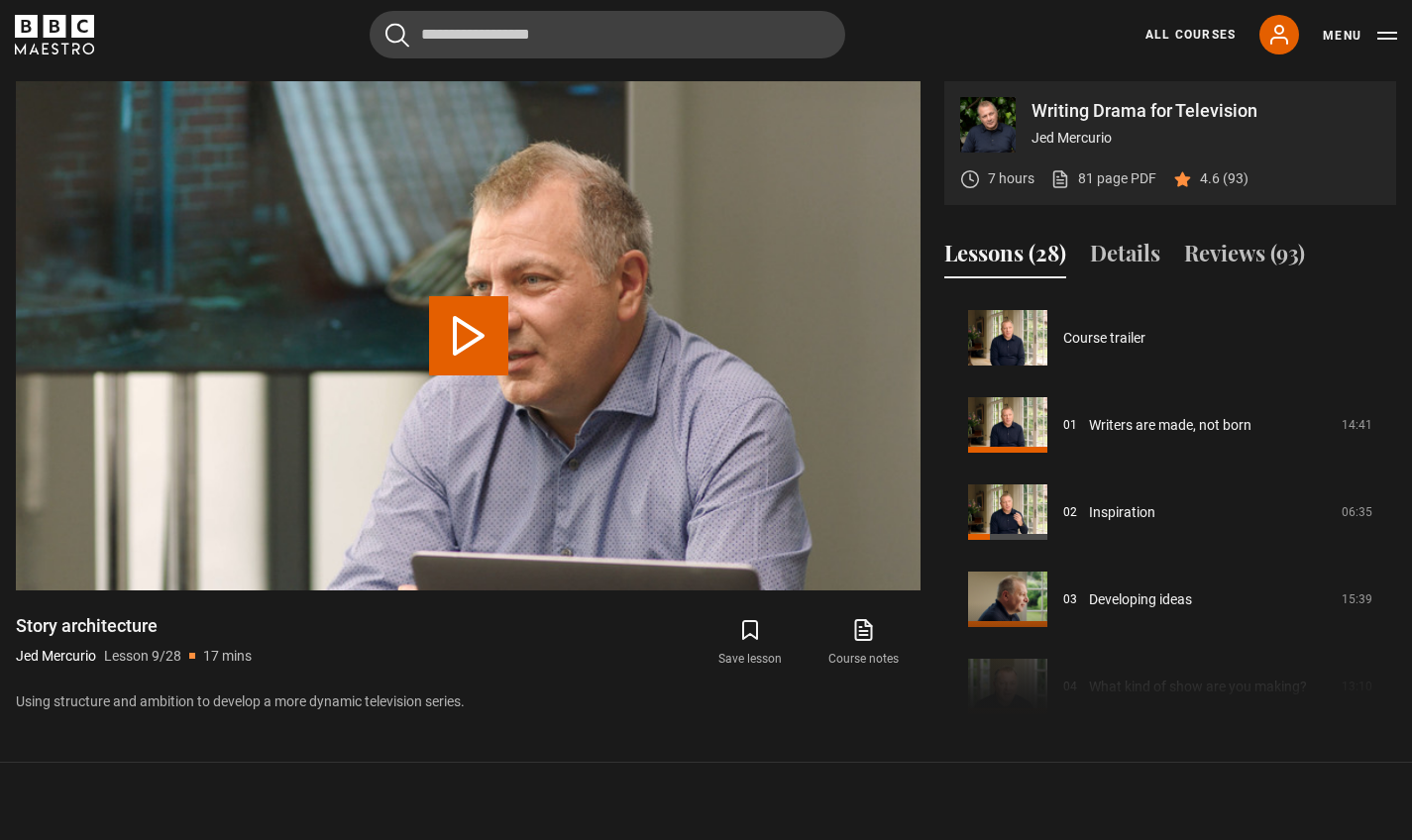 scroll, scrollTop: 697, scrollLeft: 0, axis: vertical 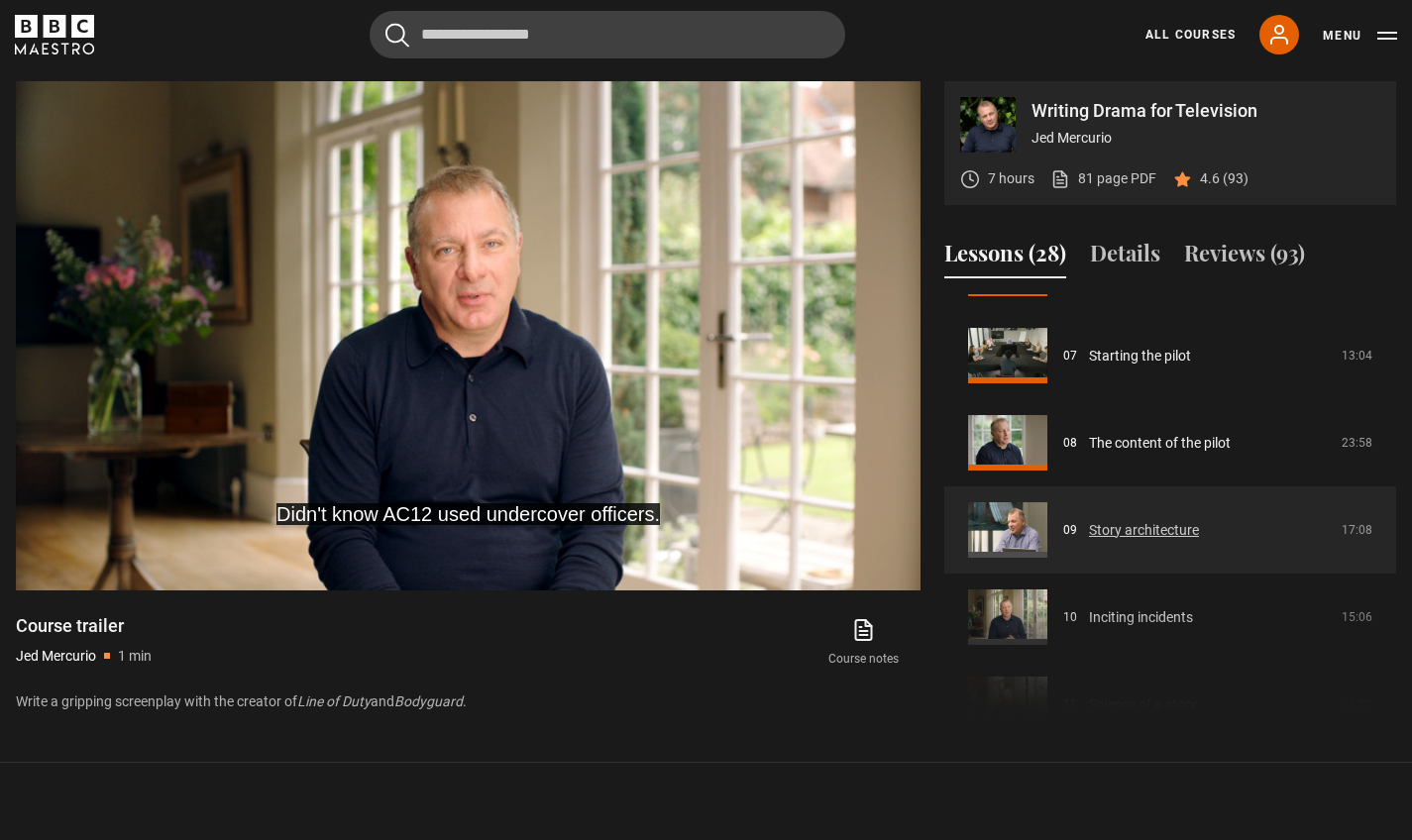 click on "Story architecture" at bounding box center [1143, 530] 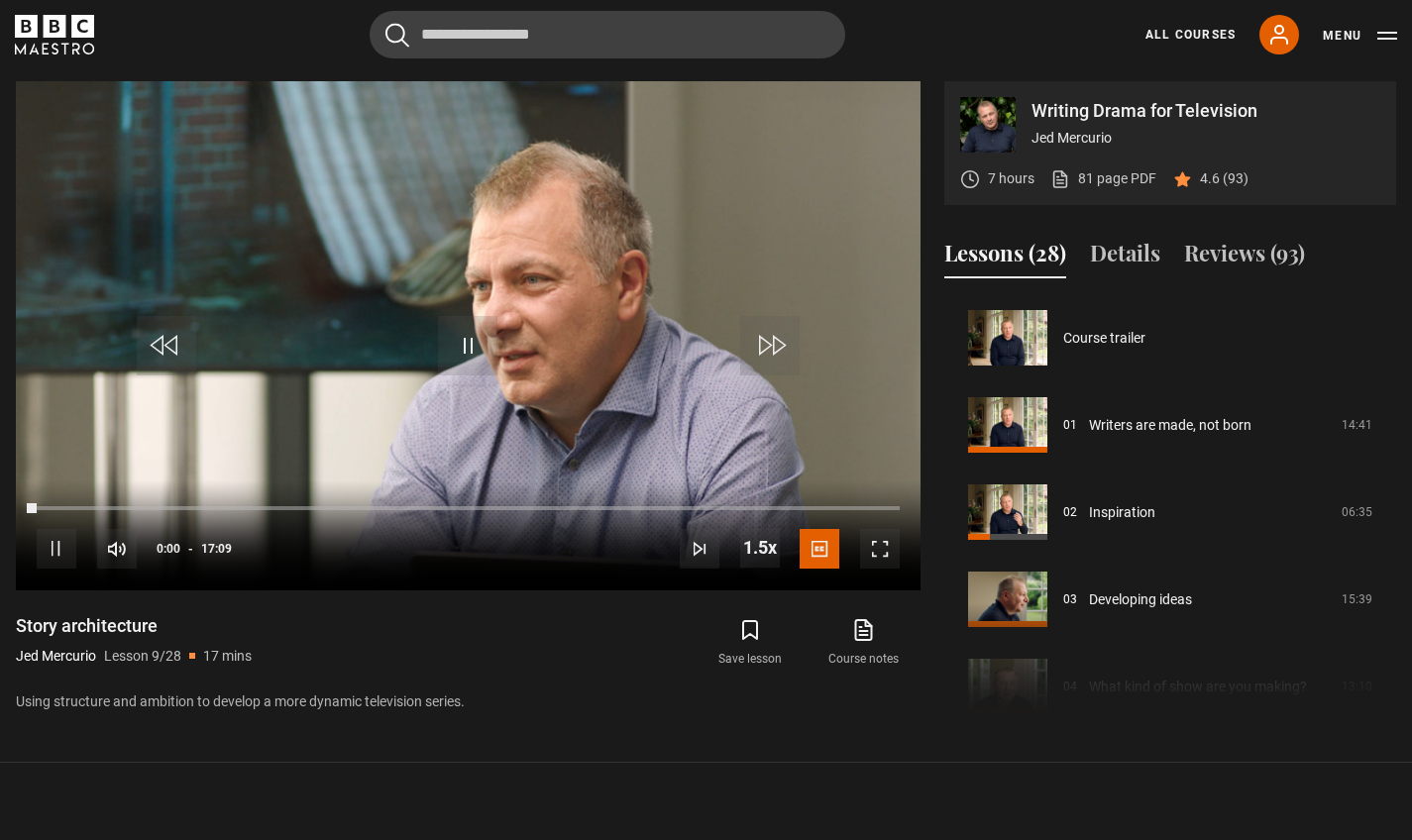 scroll, scrollTop: 881, scrollLeft: 0, axis: vertical 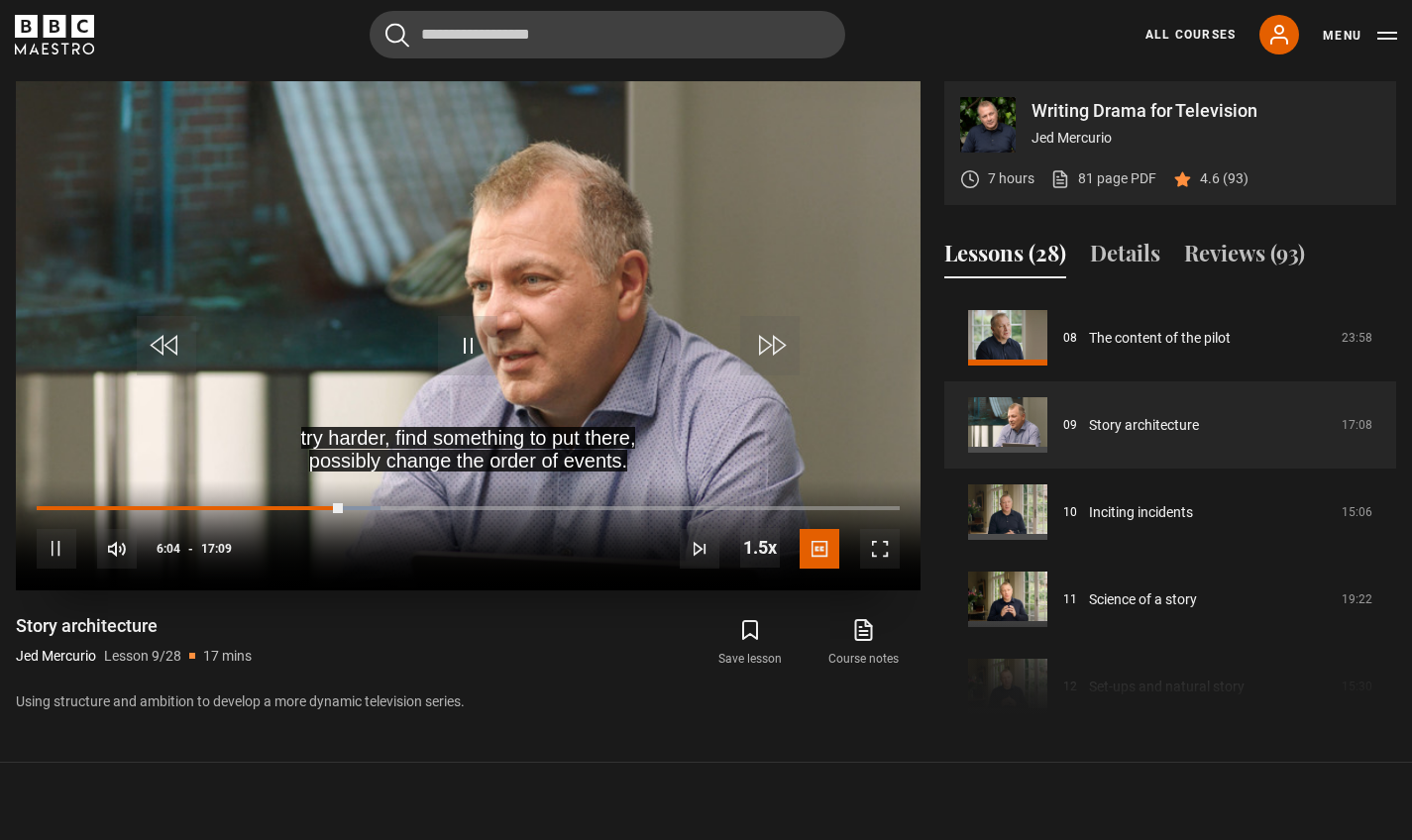click at bounding box center [468, 346] 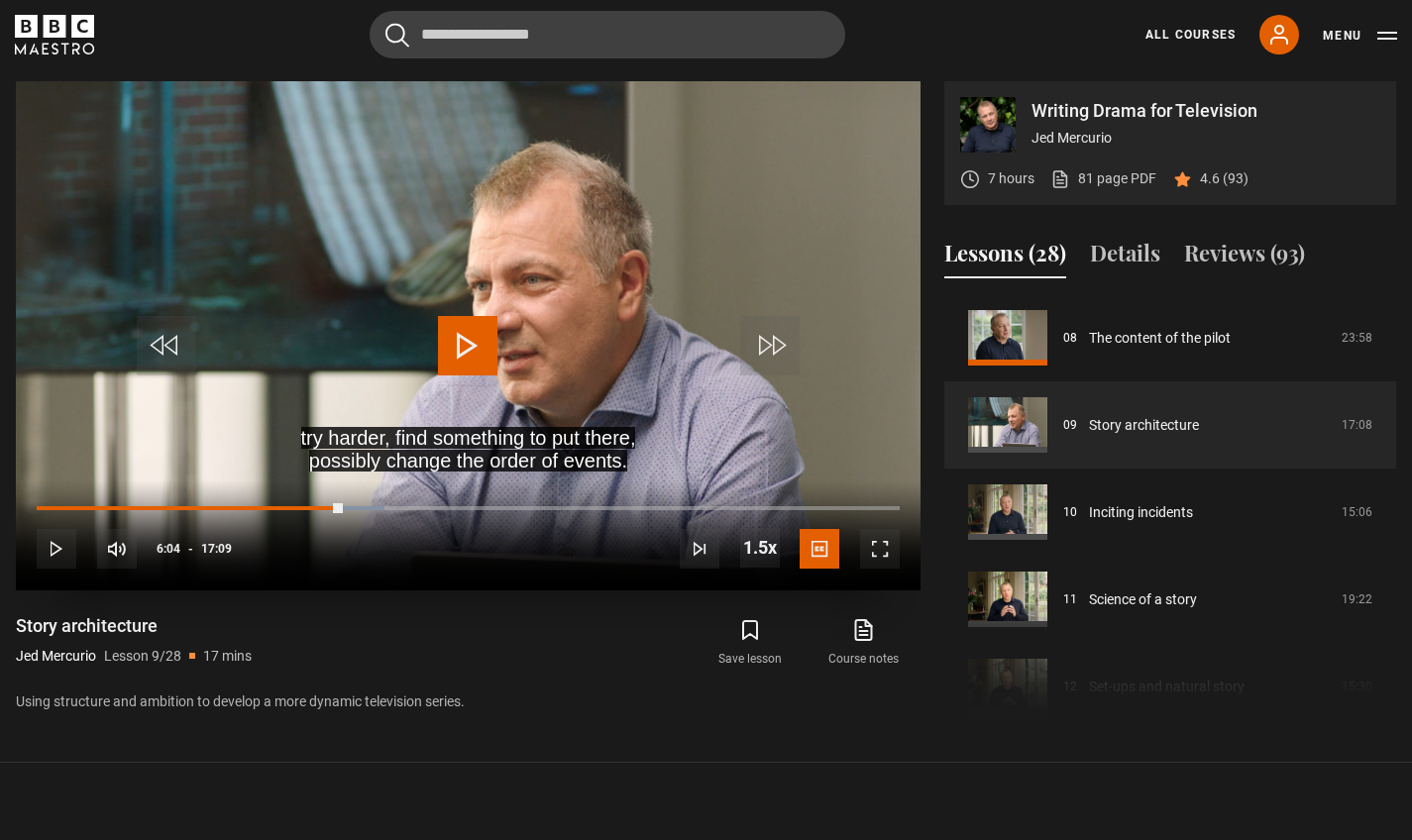 click at bounding box center (468, 346) 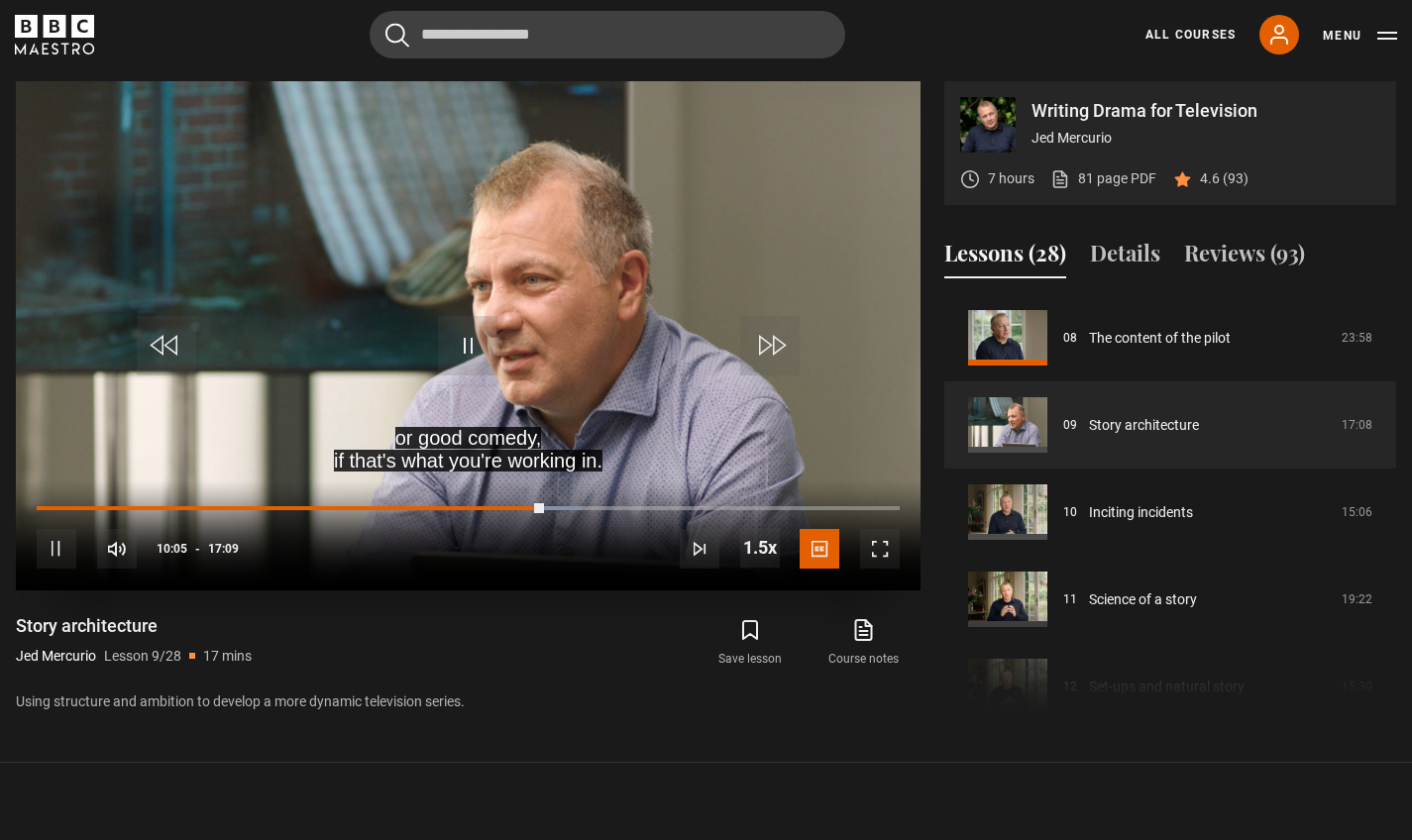 click at bounding box center (468, 346) 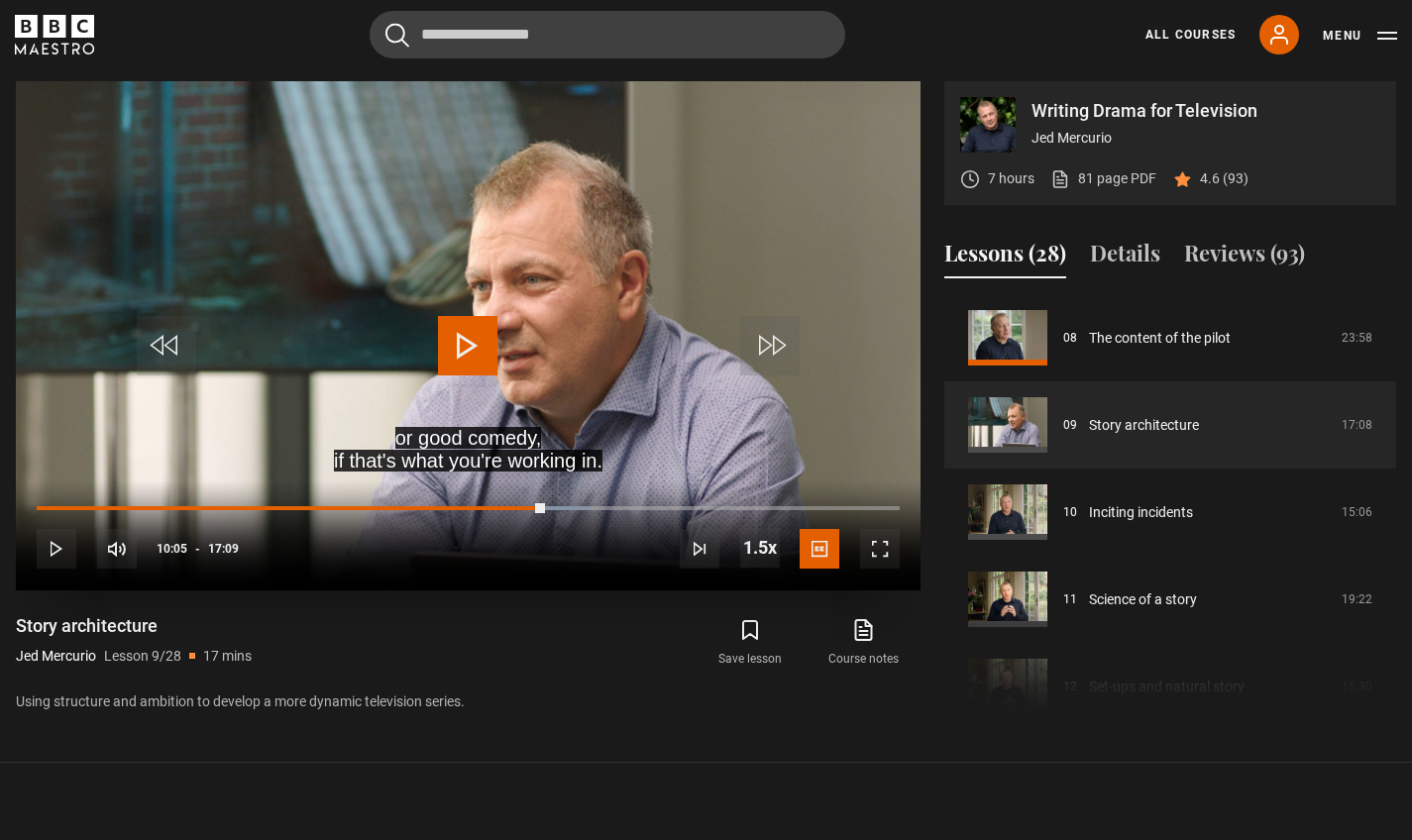 click at bounding box center (468, 346) 